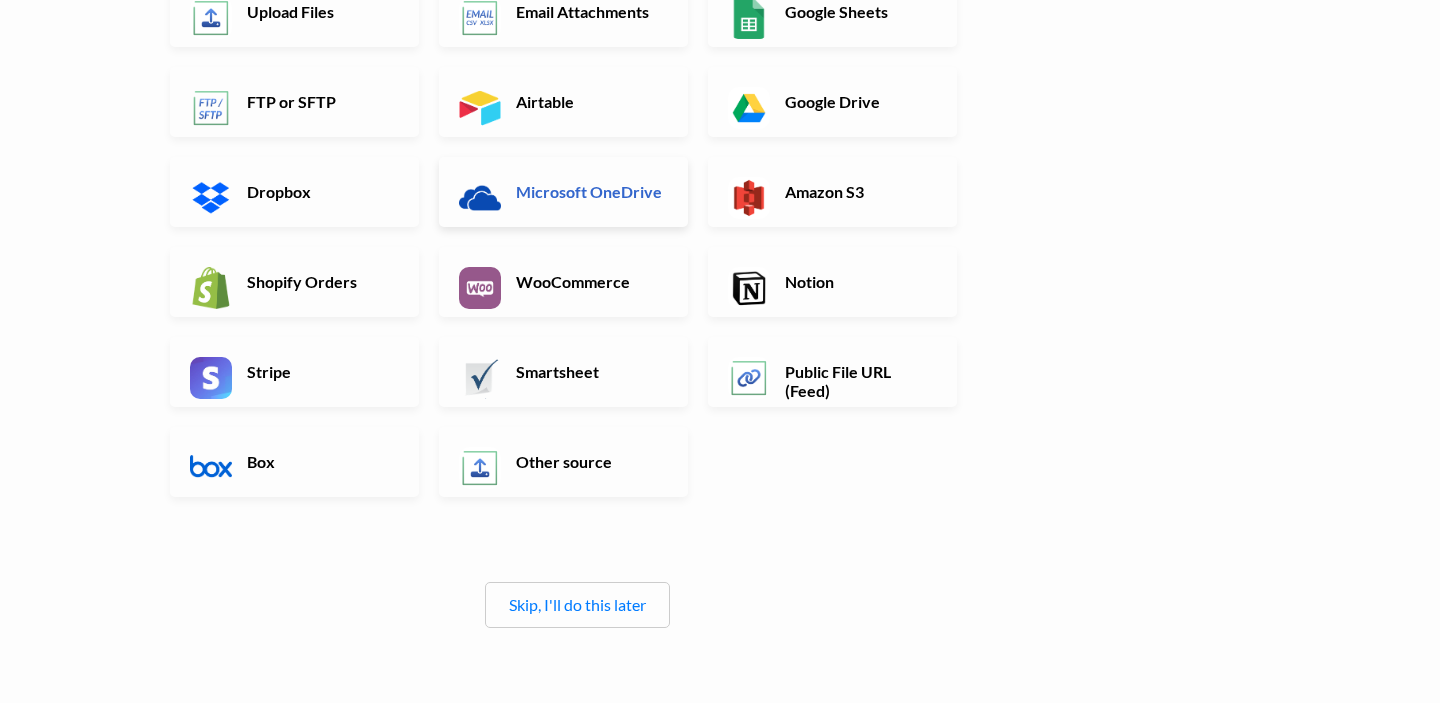 scroll, scrollTop: 258, scrollLeft: 0, axis: vertical 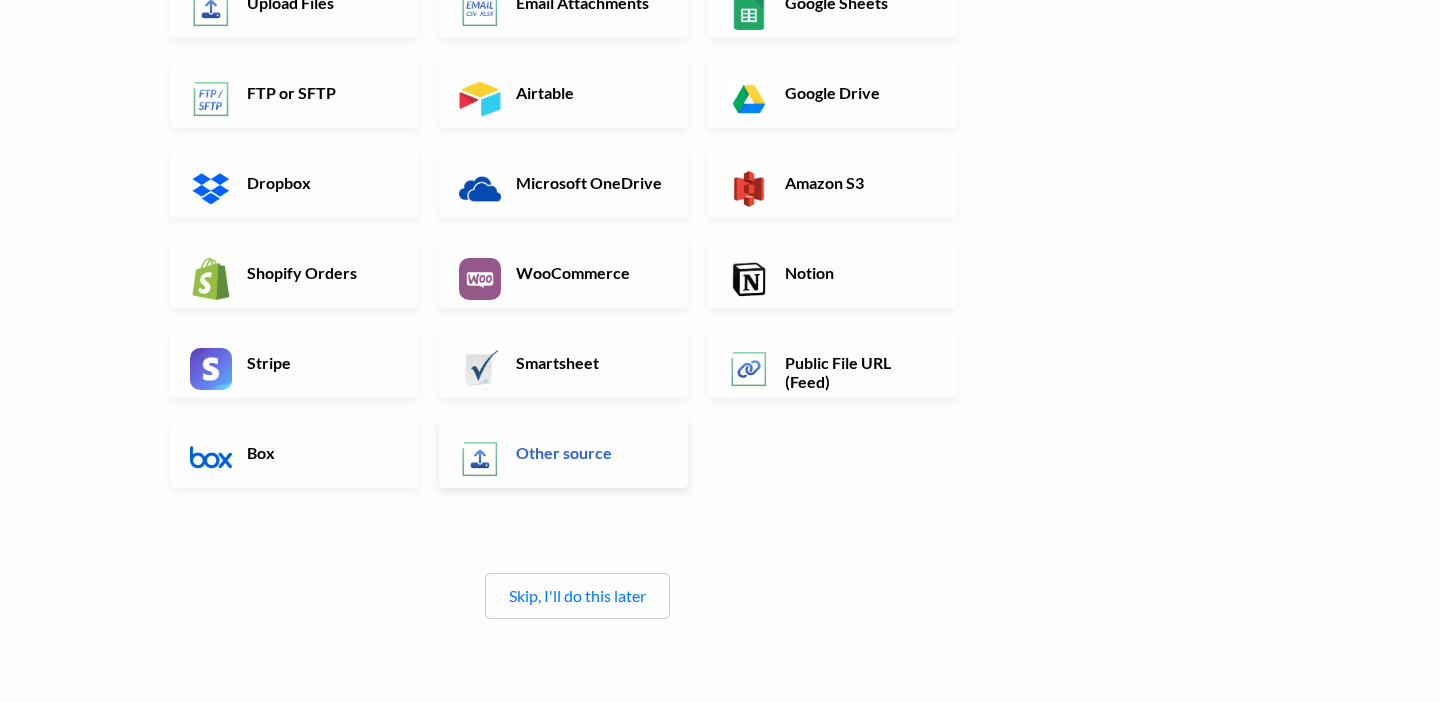 click on "Other source" at bounding box center (563, 453) 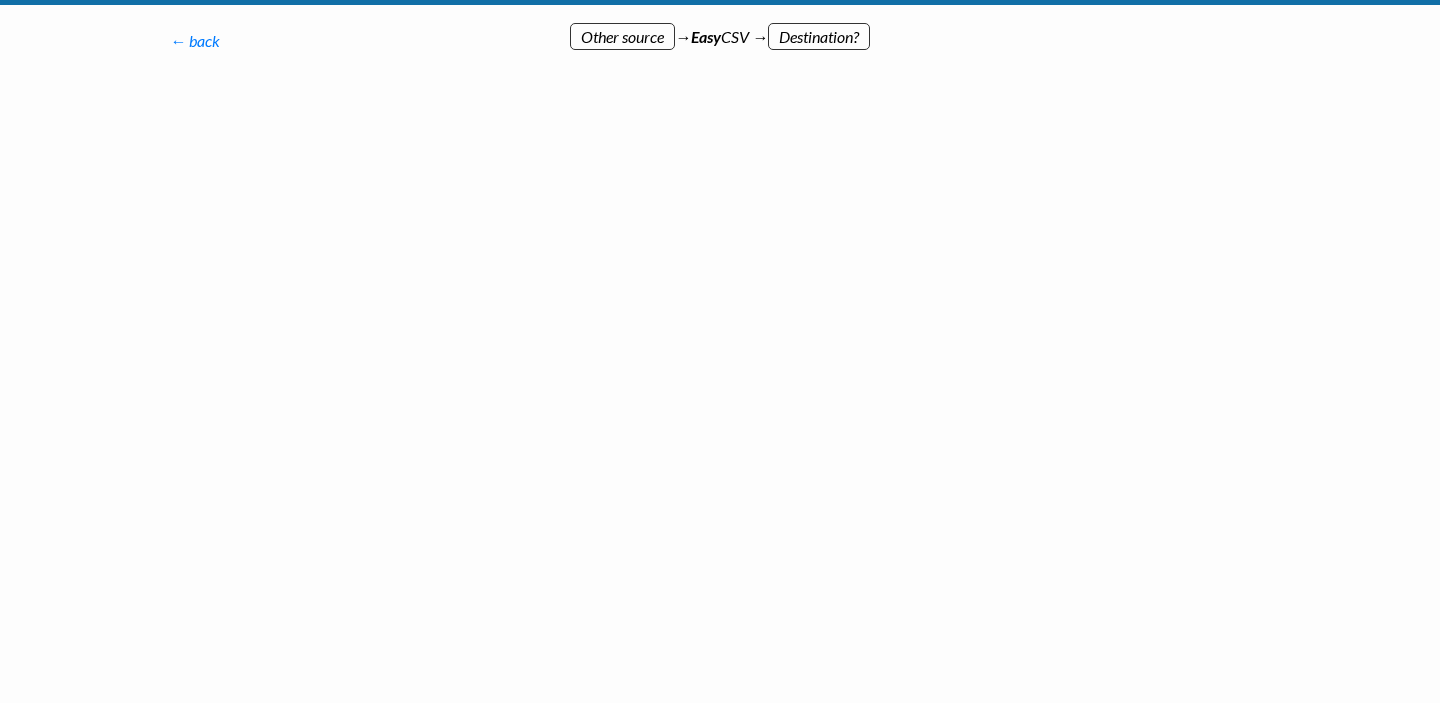 scroll, scrollTop: 0, scrollLeft: 0, axis: both 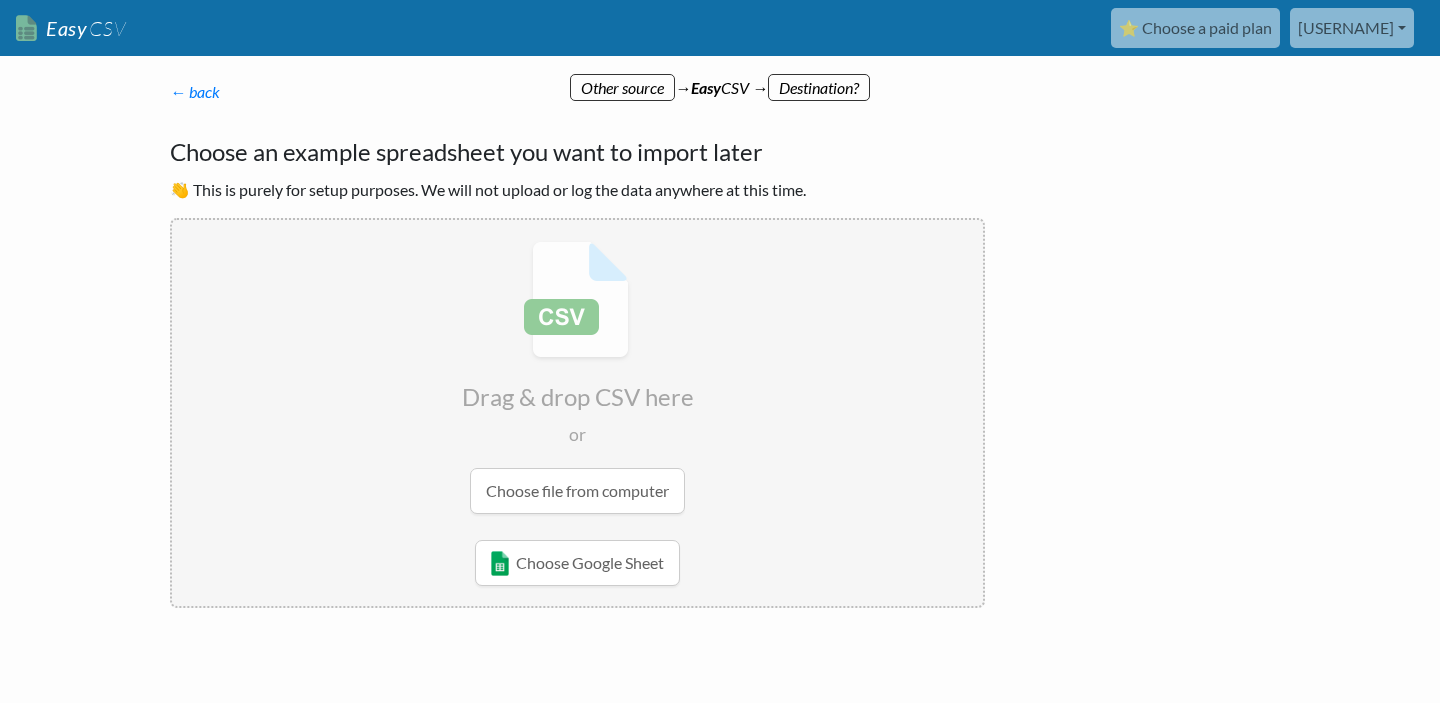 click at bounding box center [577, 377] 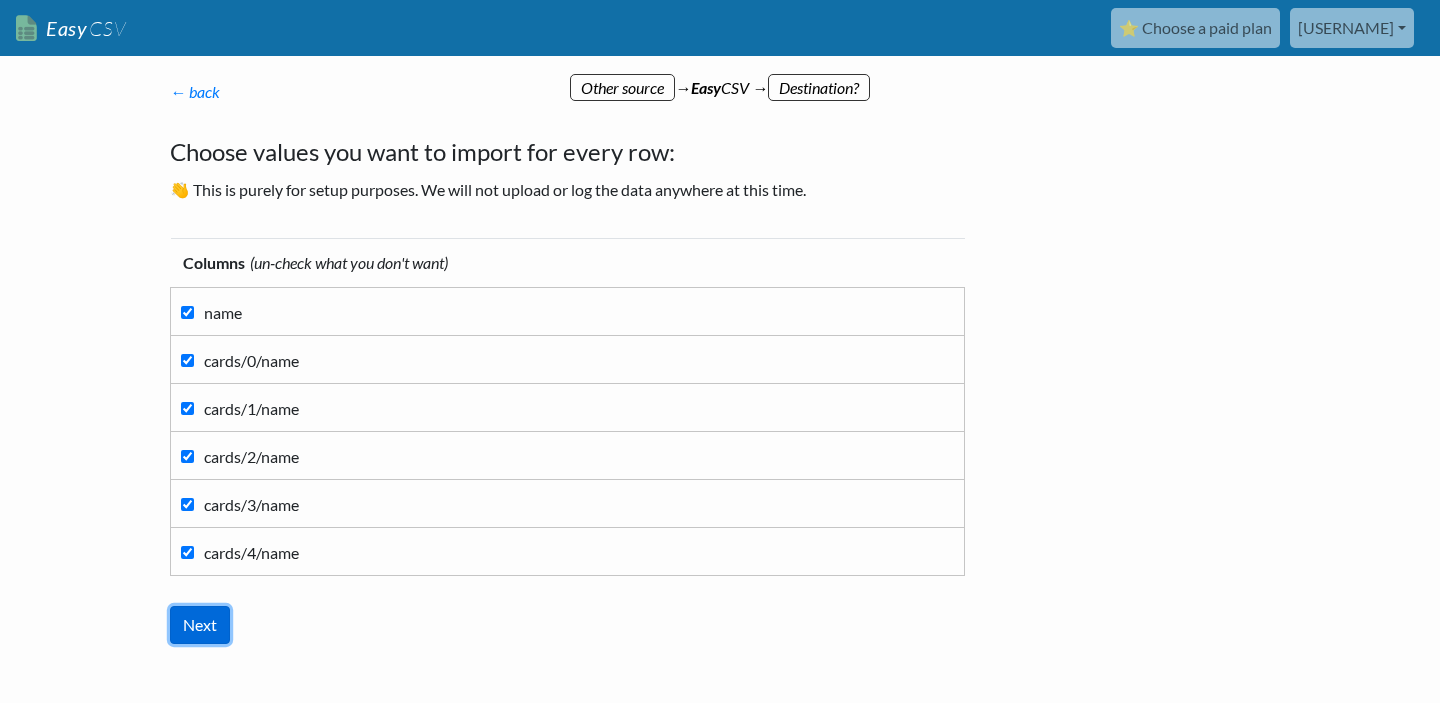 click on "Next" at bounding box center [200, 625] 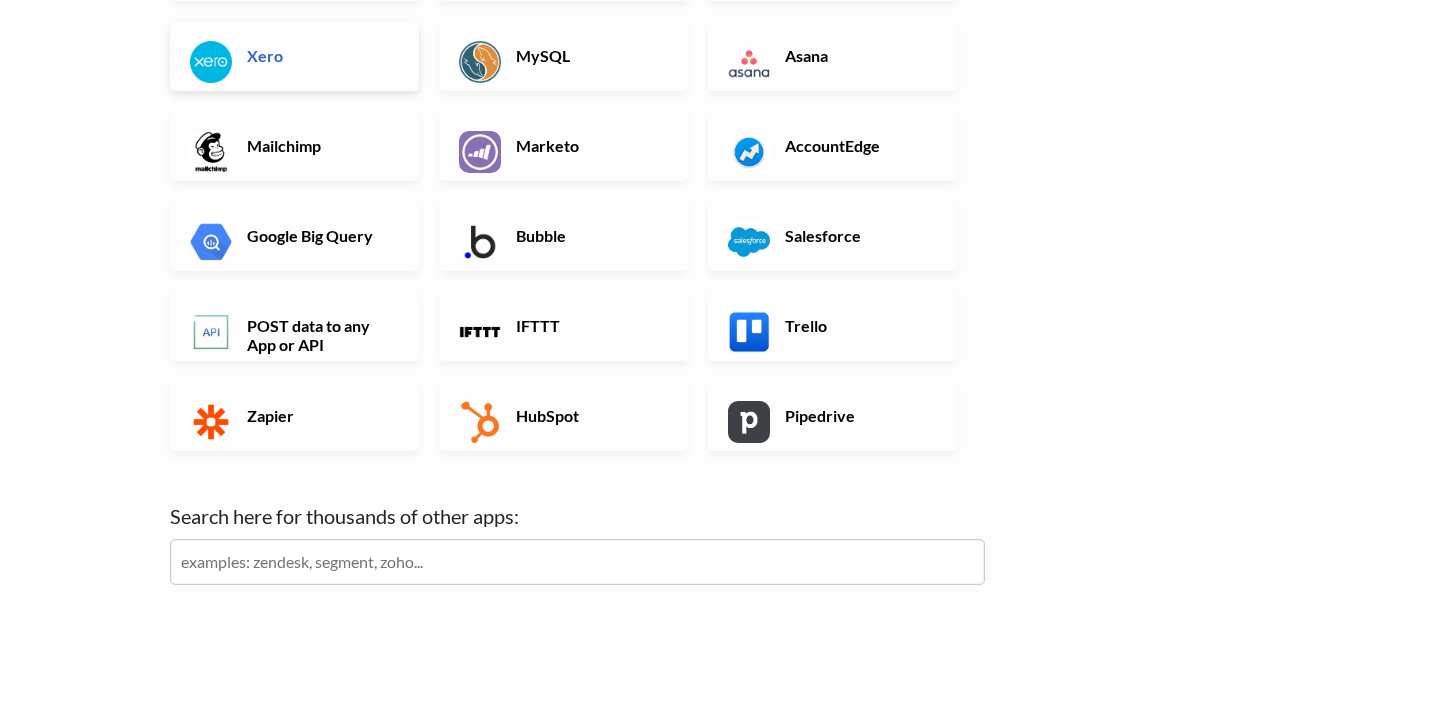 scroll, scrollTop: 616, scrollLeft: 0, axis: vertical 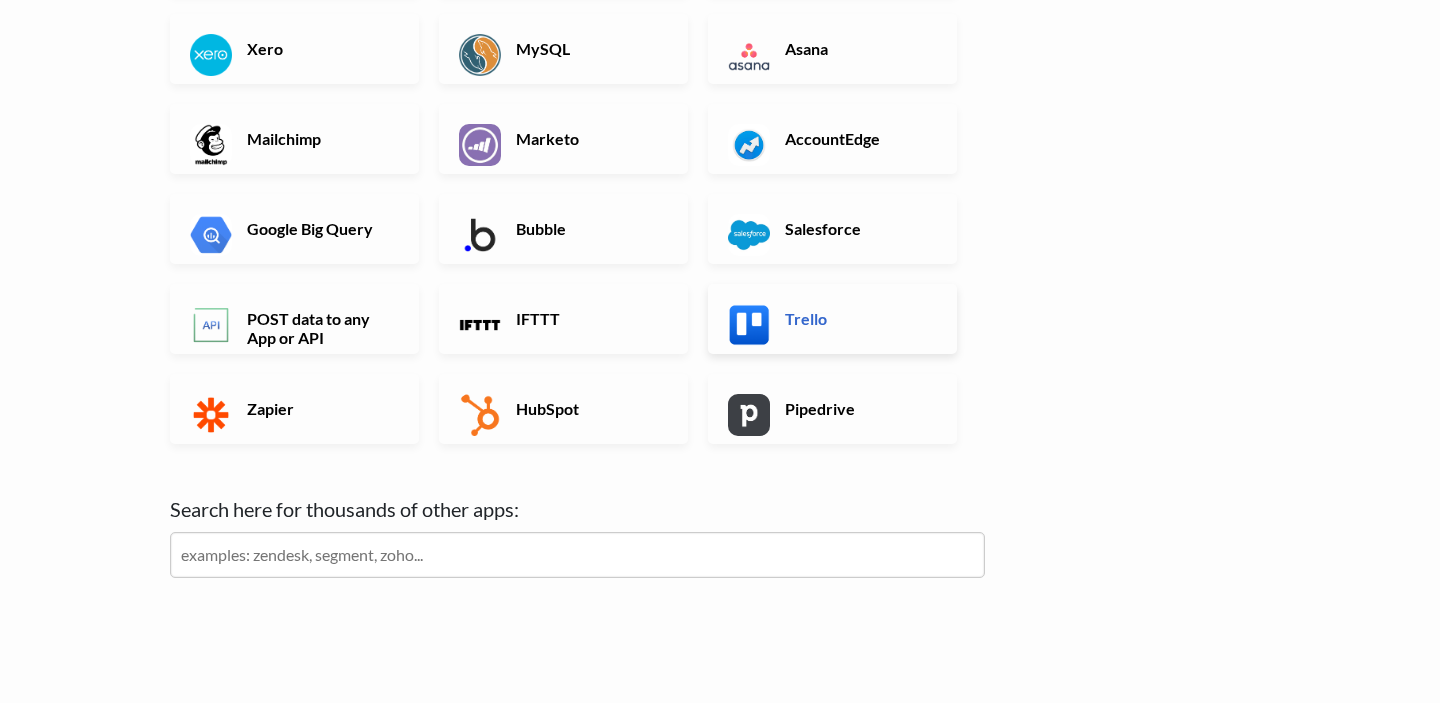 click on "Trello" at bounding box center (858, 318) 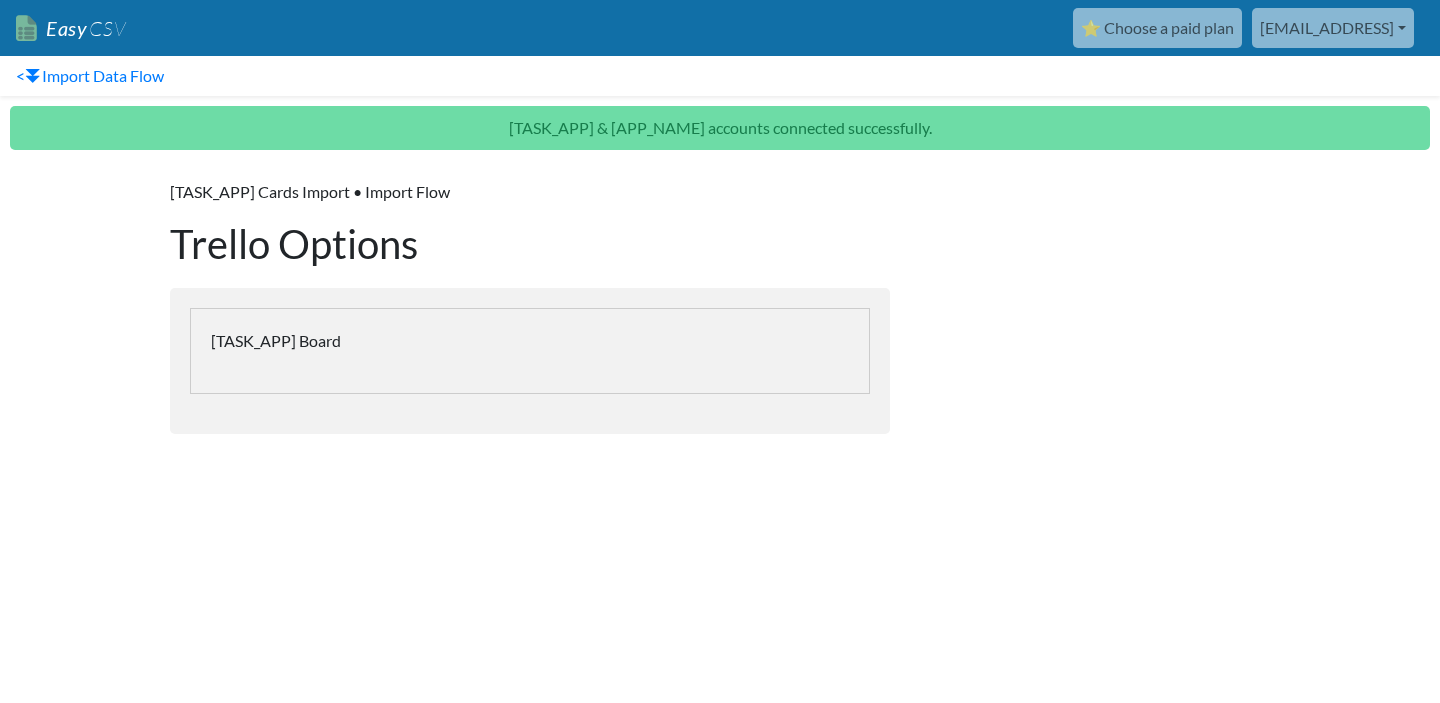 scroll, scrollTop: 0, scrollLeft: 0, axis: both 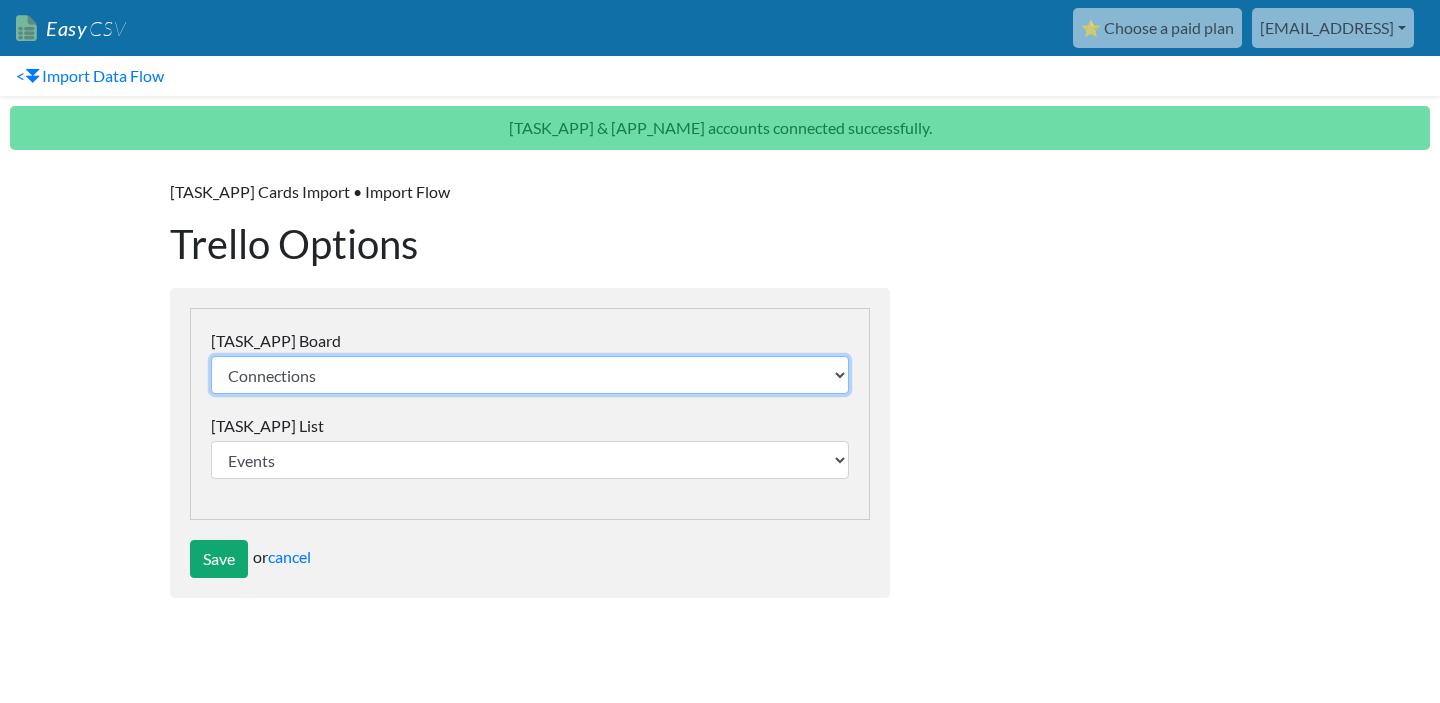click on "Connections
My [TASK_APP] board
[PROJECT_NAME]
[PROJECT_NAME]
[PERSON_NAME] @60
[GROUP_NAME]
[BRAND_NAME] STORE
[BRAND_NAME]
[BRAND_NAME]
Made with [PERSON_NAME]
[EVENT_NAME]
[EVENT_NAME]" at bounding box center (530, 375) 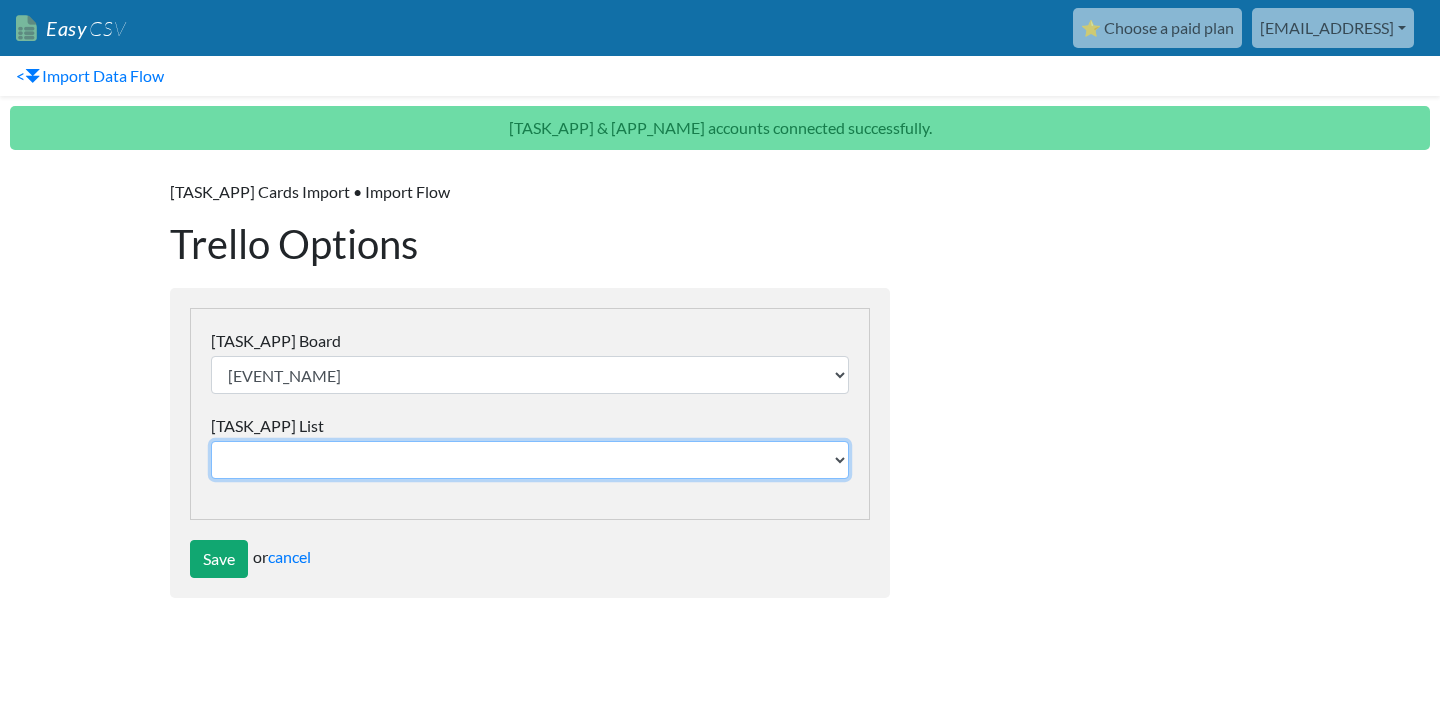 click on "[TASK_APP] List" at bounding box center [530, 460] 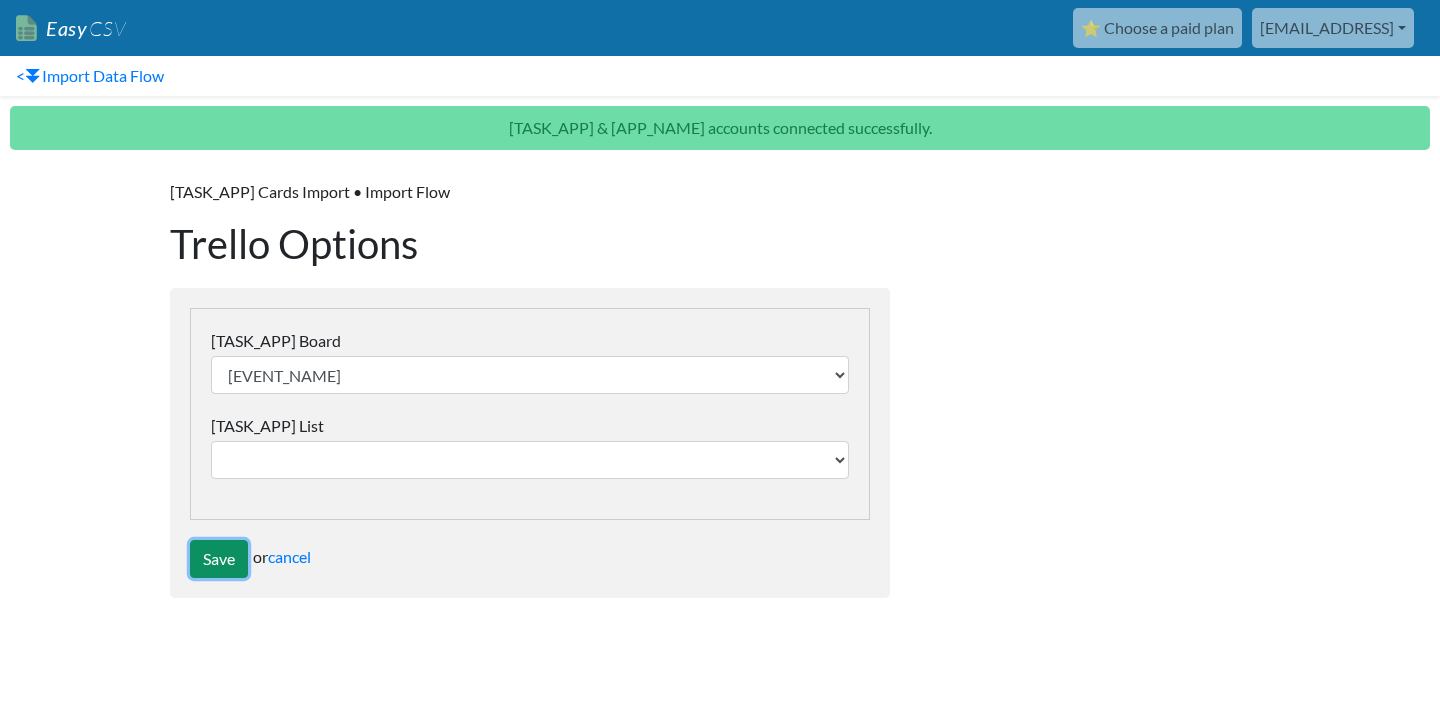 click on "Save" at bounding box center [219, 559] 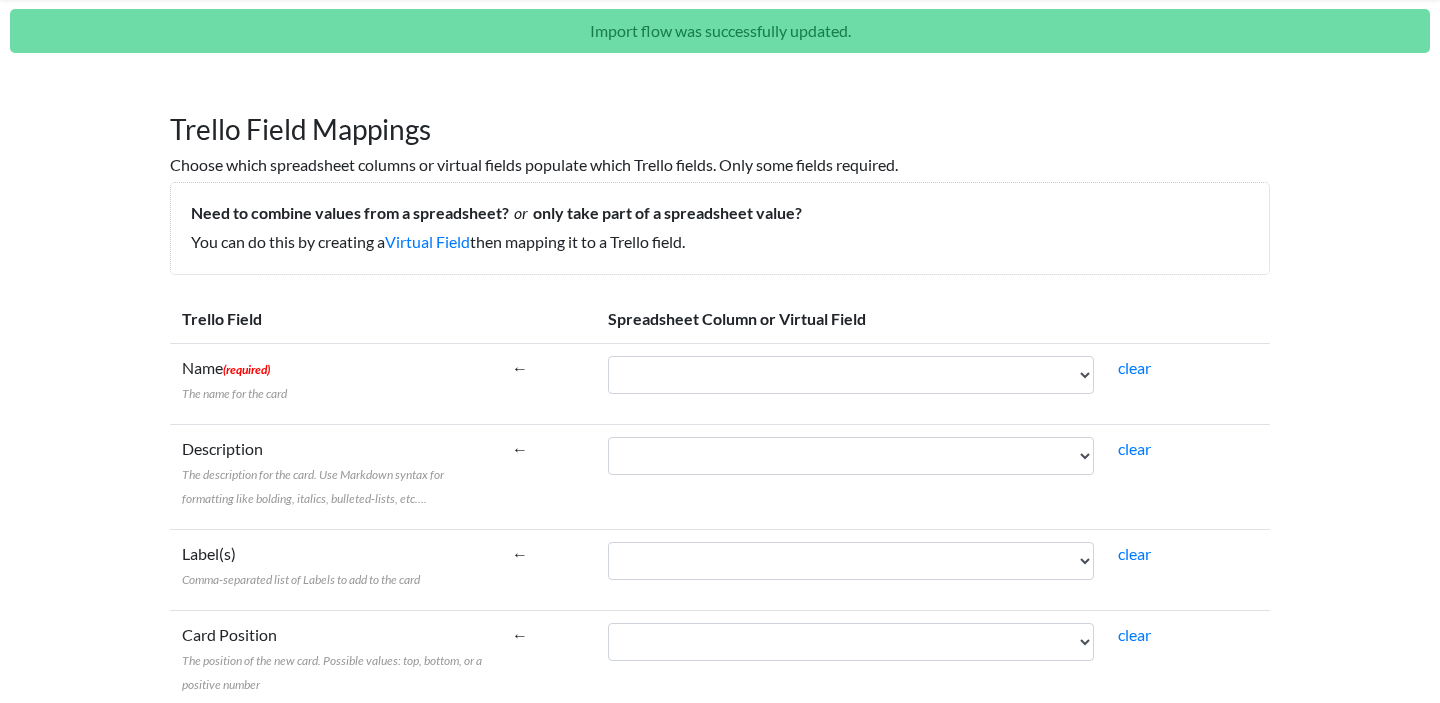 scroll, scrollTop: 111, scrollLeft: 0, axis: vertical 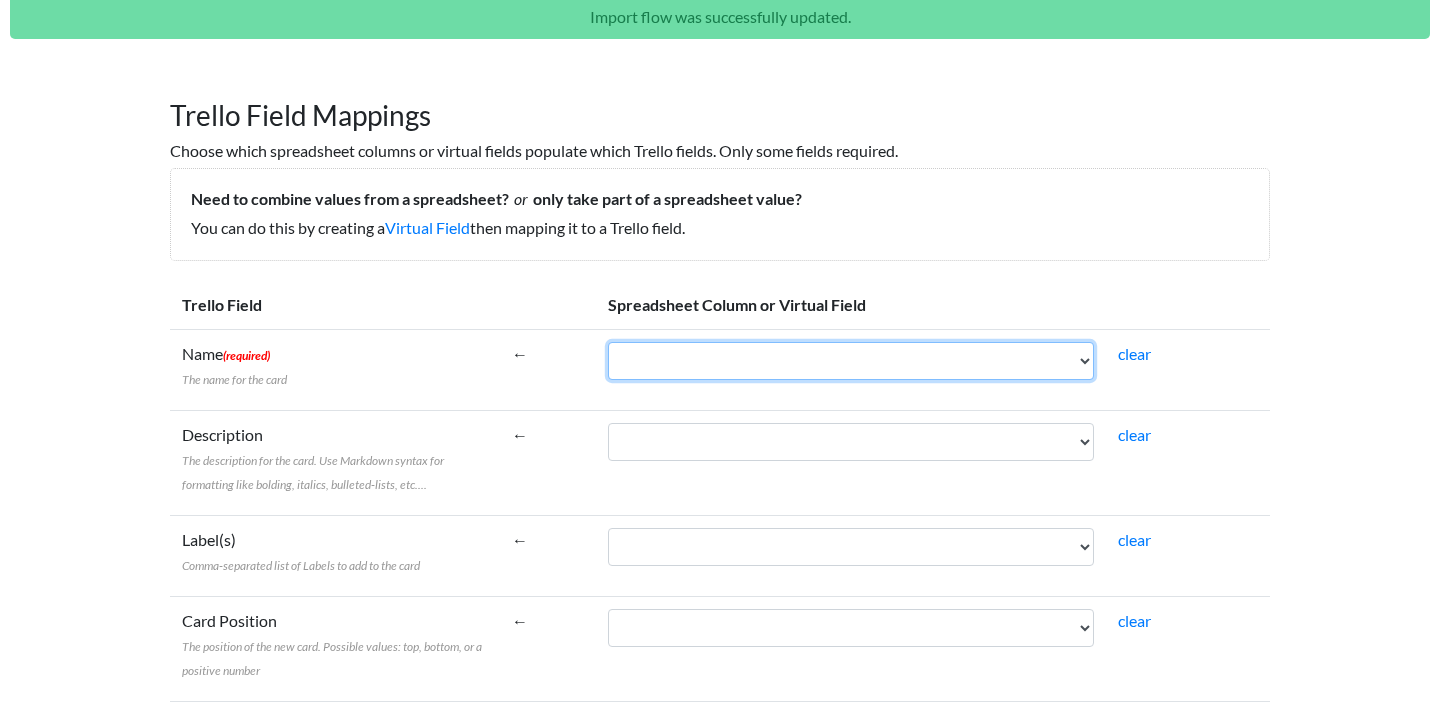 click on "name
cards/0/name
cards/1/name
cards/2/name
cards/3/name
cards/4/name" at bounding box center [851, 361] 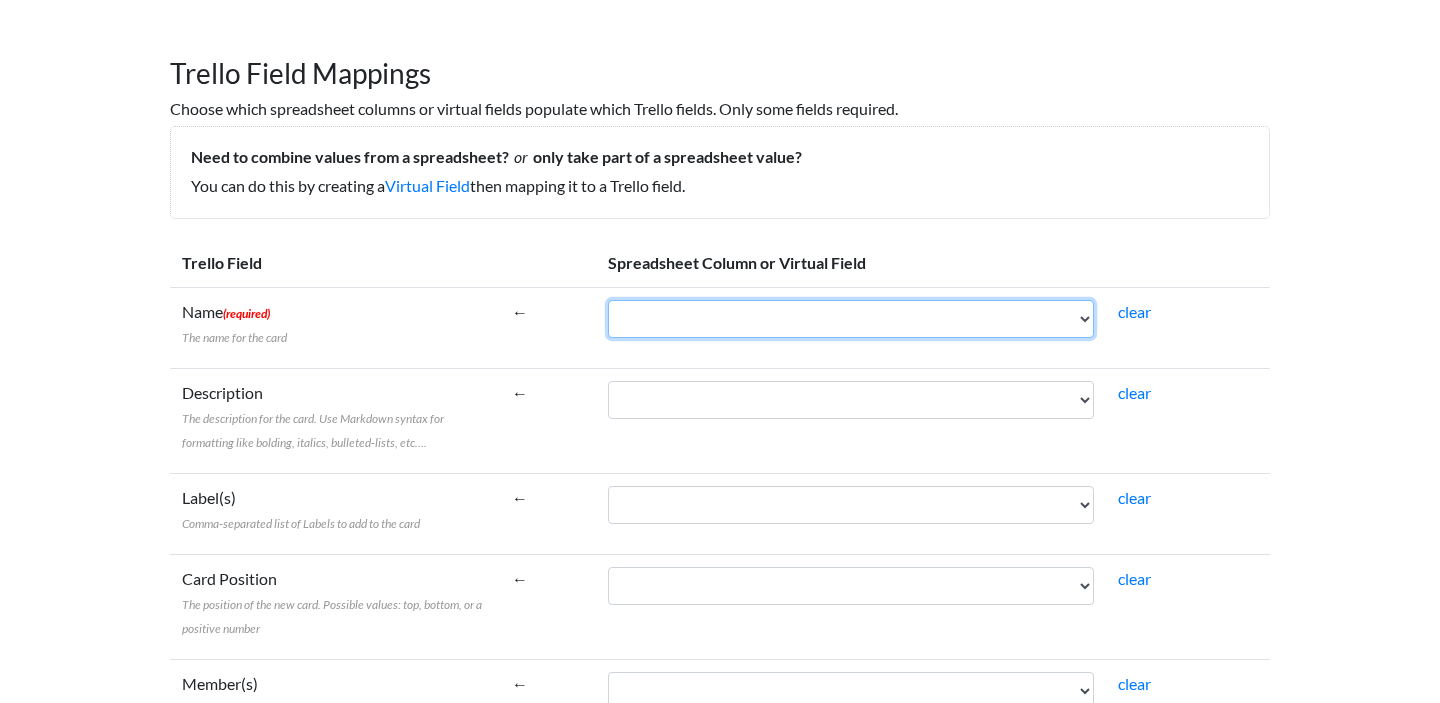 scroll, scrollTop: 166, scrollLeft: 0, axis: vertical 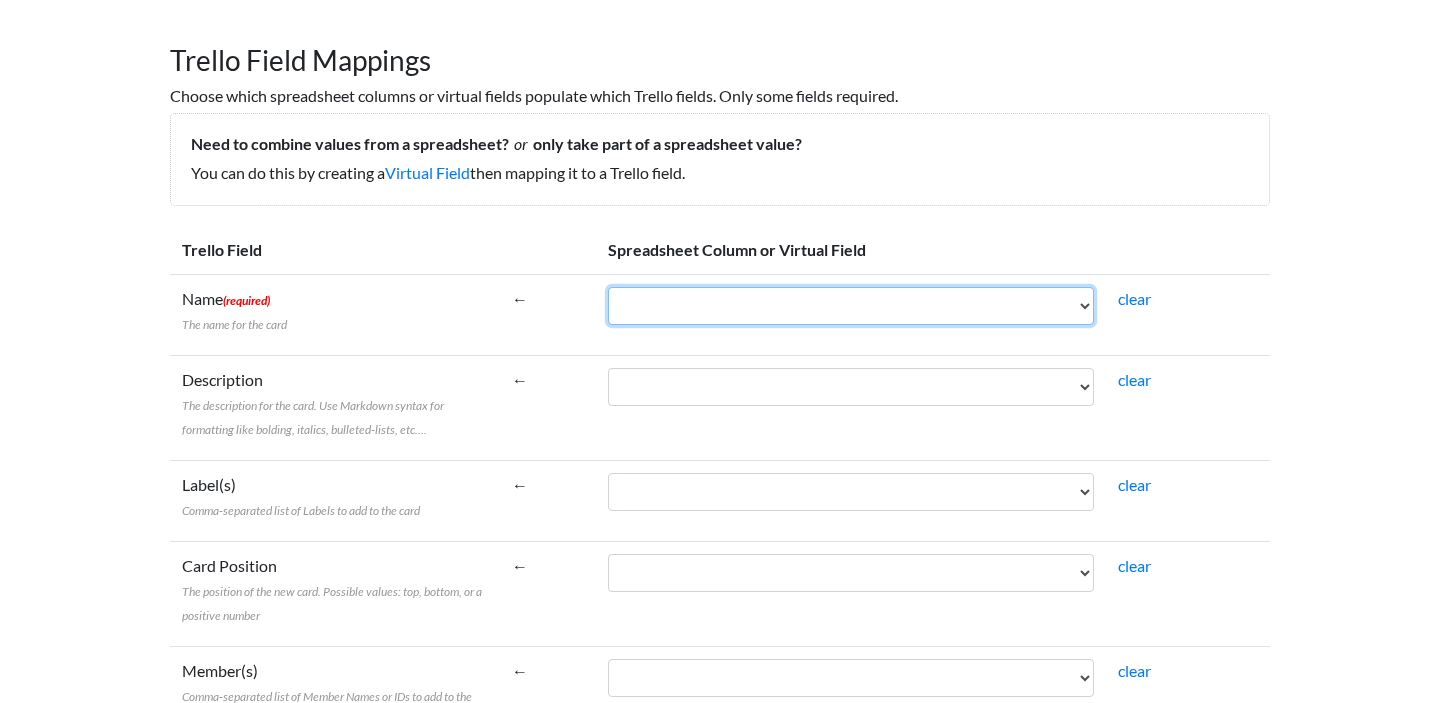 click on "name
cards/0/name
cards/1/name
cards/2/name
cards/3/name
cards/4/name" at bounding box center [851, 306] 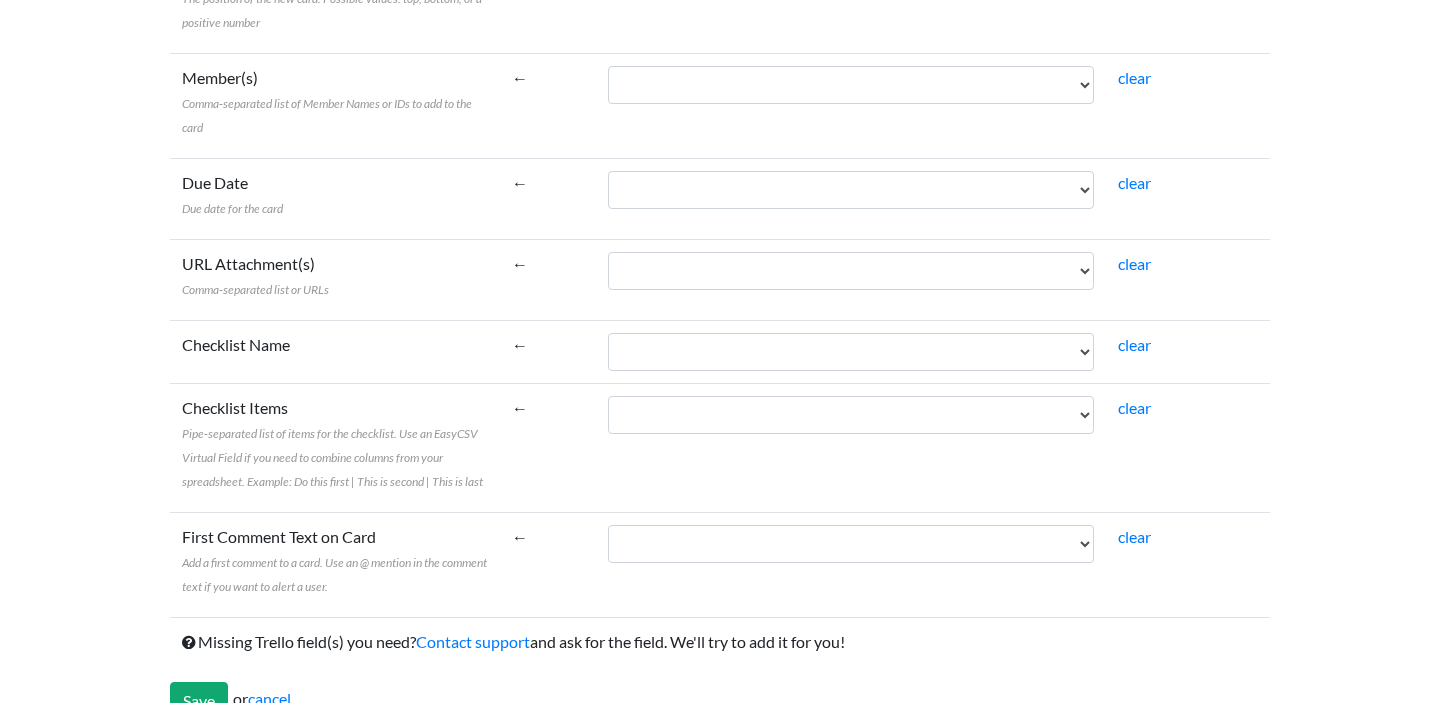 scroll, scrollTop: 796, scrollLeft: 0, axis: vertical 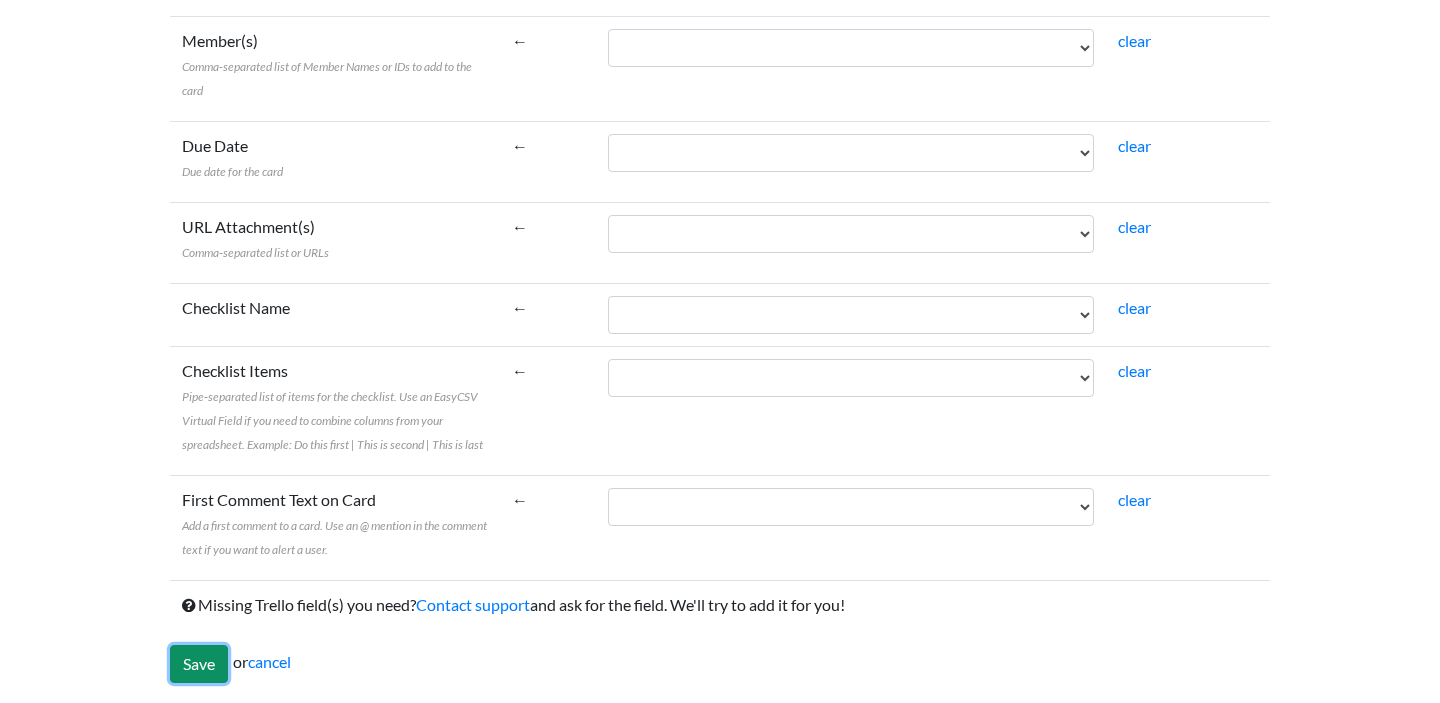 click on "Save" at bounding box center [199, 664] 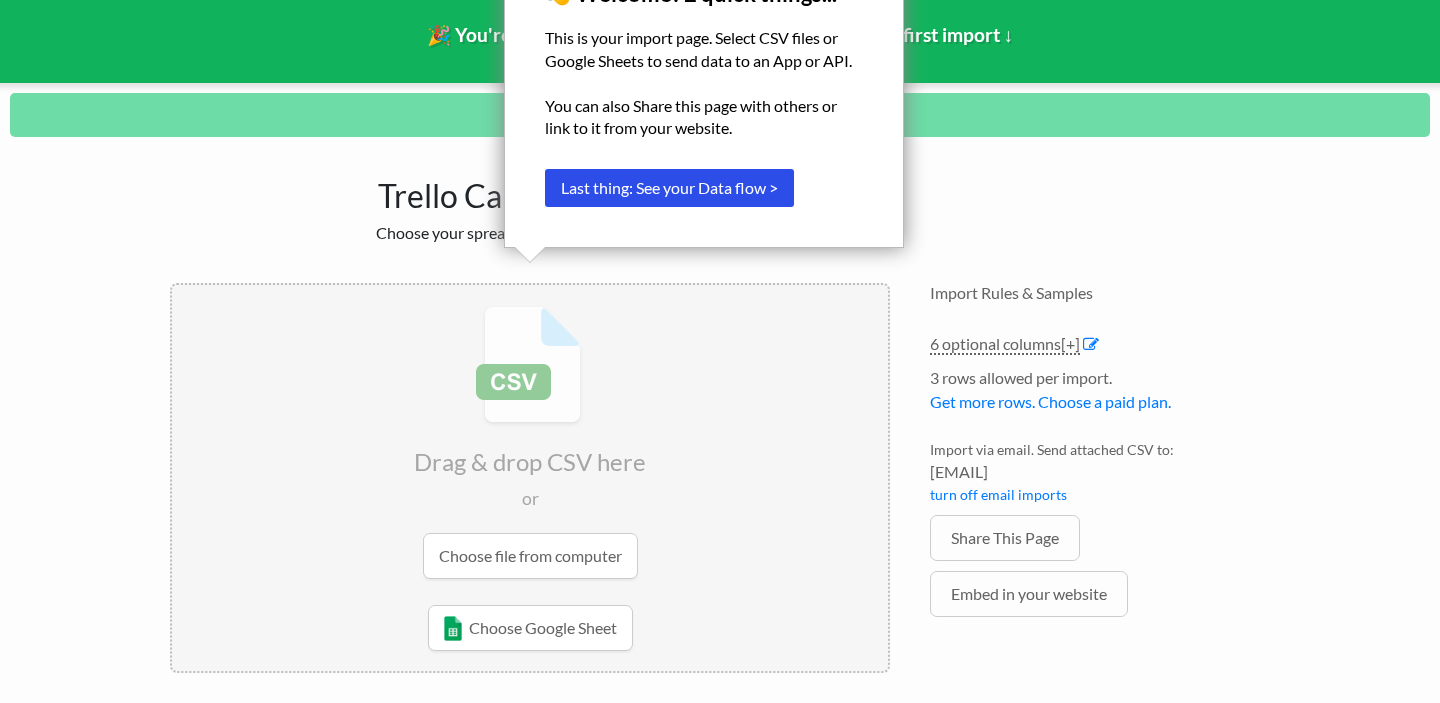 scroll, scrollTop: 155, scrollLeft: 0, axis: vertical 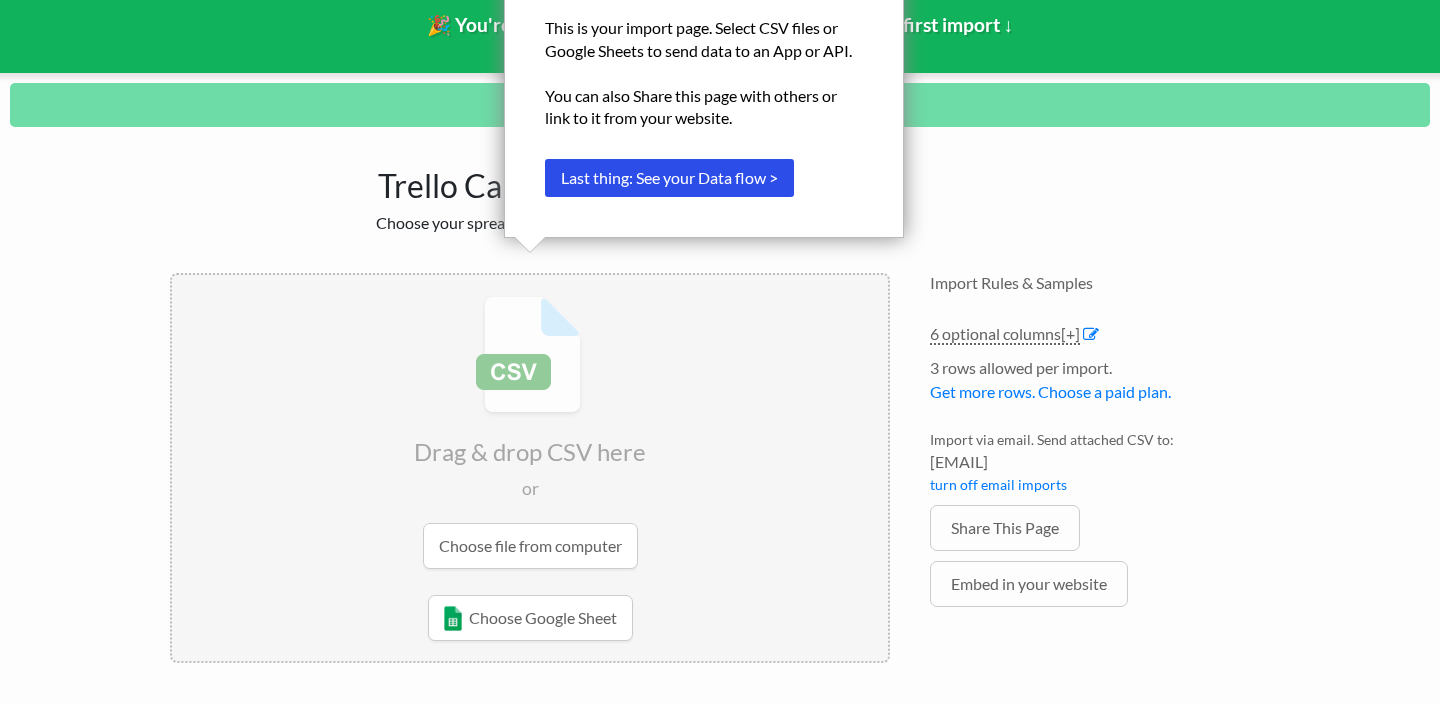 click on "Trello Cards Import
Choose your spreadsheet below to import.
Drag & drop CSV here
or
Choose file from computer
Choose Google Sheet
Email to receive import results  (required) :
[EMAIL]
x
edit name
Need help? Chat with support
Errors from destination API/Server ( 0 )  [+]  -  up to 10 error examples
Row #
Error - response or issue from destination API/Server returned to EasyCSV  ( contact EasyCSV support  if you need help)
Errors ( 0 )  [+]
Row #
Error" at bounding box center (720, 412) 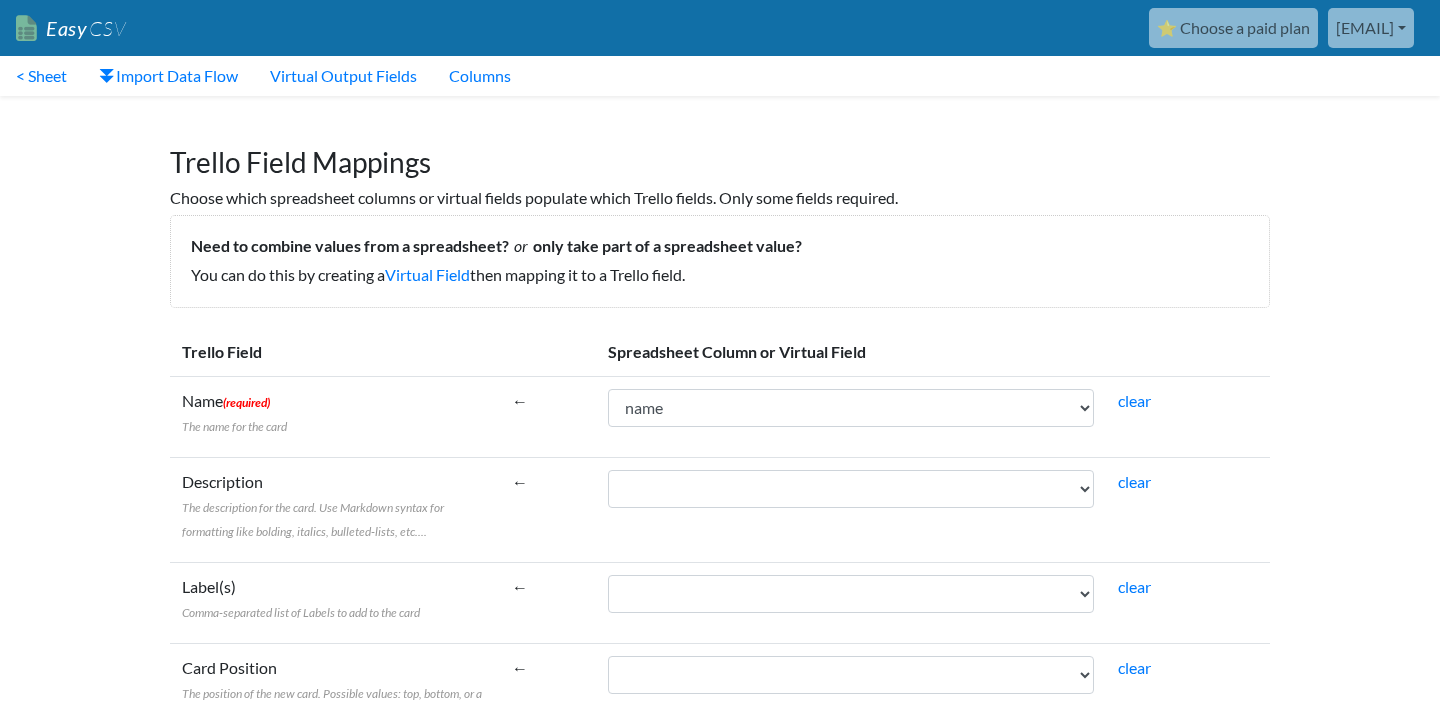 scroll, scrollTop: 0, scrollLeft: 0, axis: both 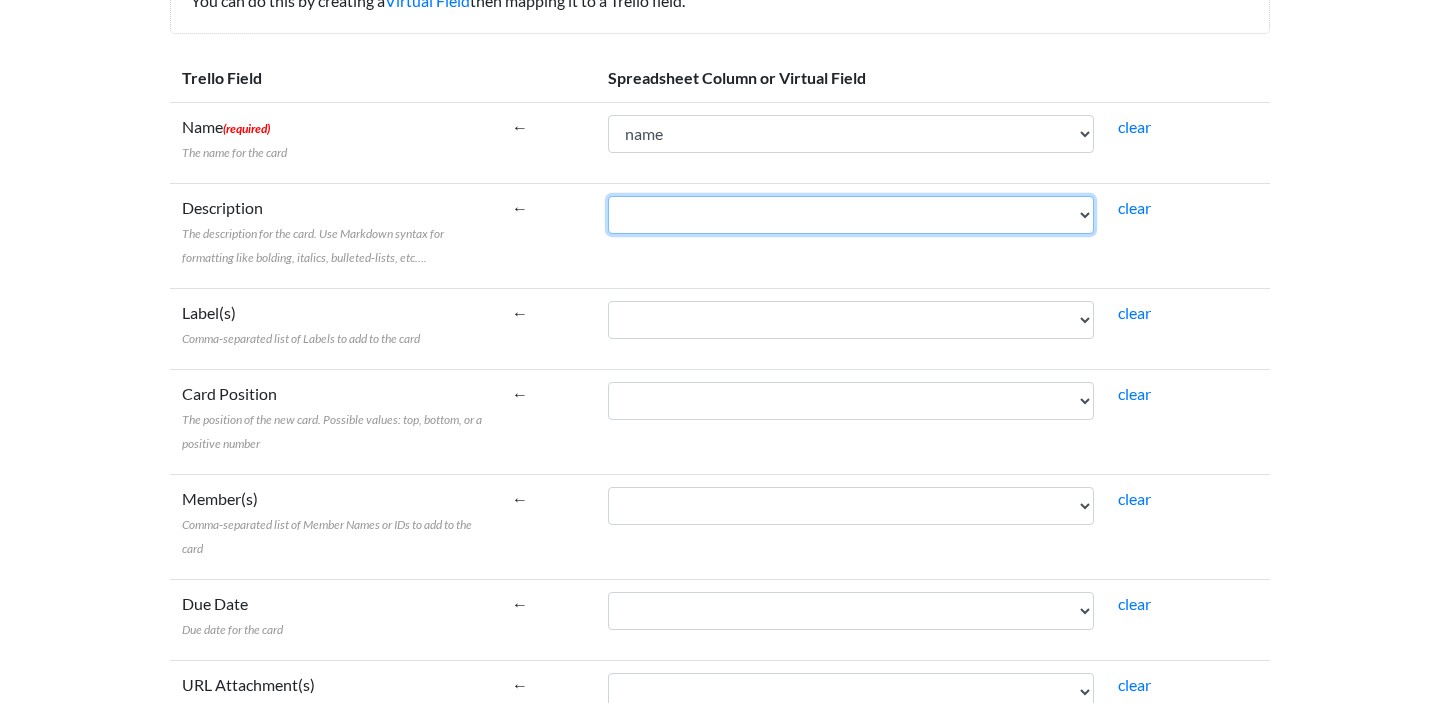 click on "name
cards/0/name
cards/1/name
cards/2/name
cards/3/name
cards/4/name" at bounding box center [851, 215] 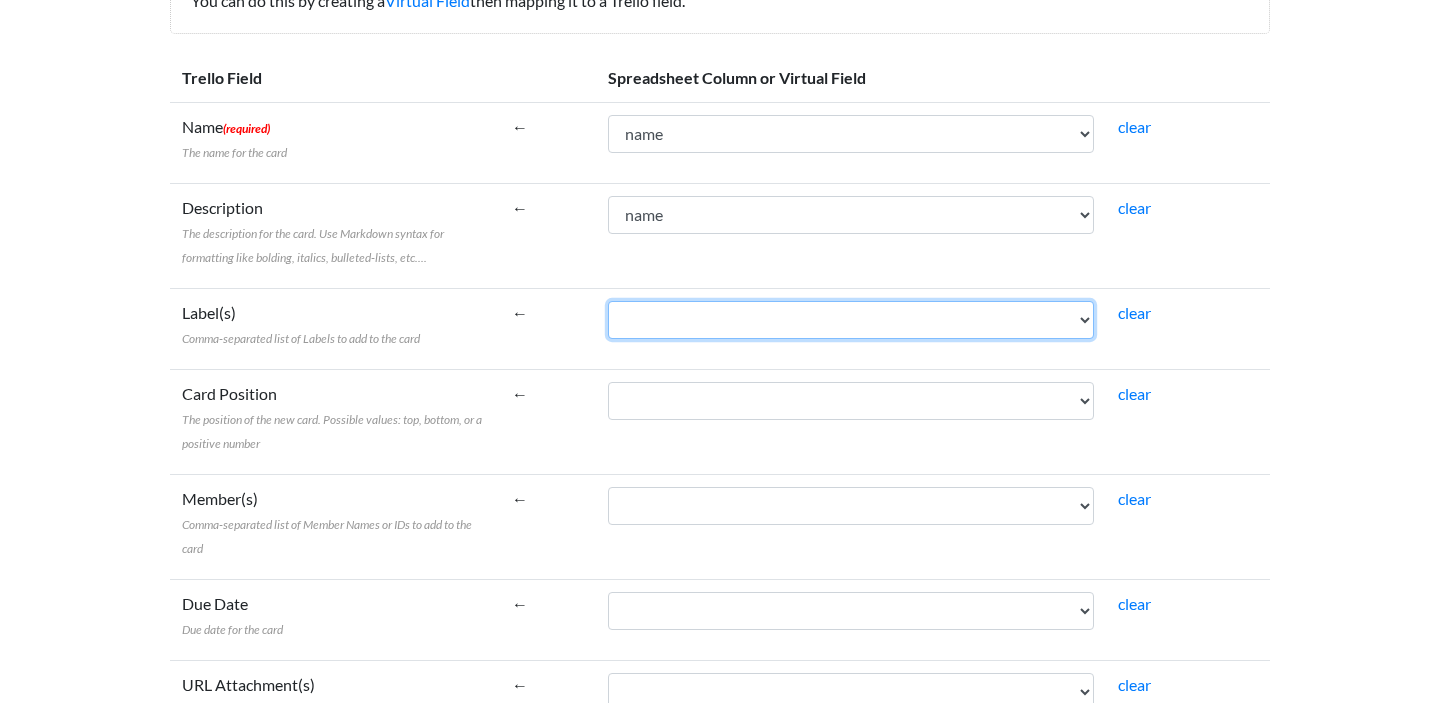 click on "name
cards/0/name
cards/1/name
cards/2/name
cards/3/name
cards/4/name" at bounding box center [851, 320] 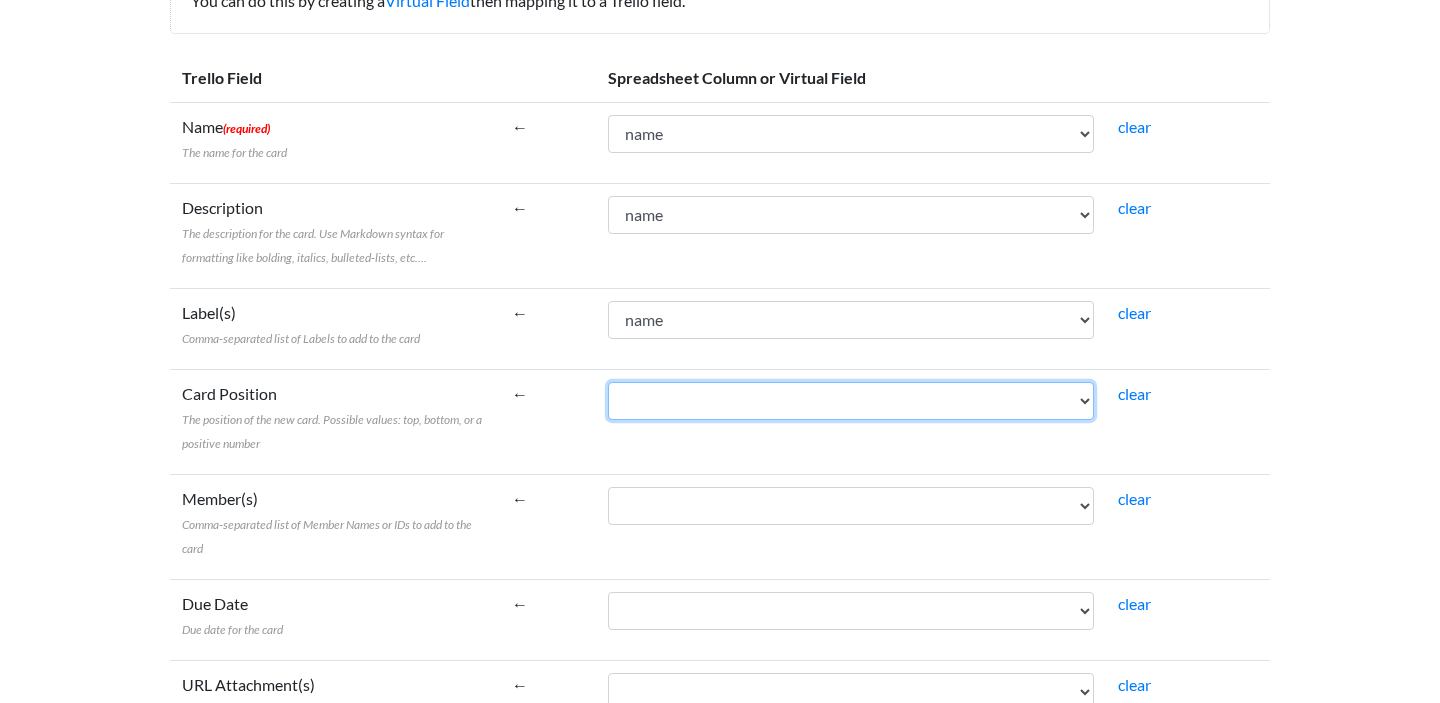 click on "name
cards/0/name
cards/1/name
cards/2/name
cards/3/name
cards/4/name" at bounding box center [851, 401] 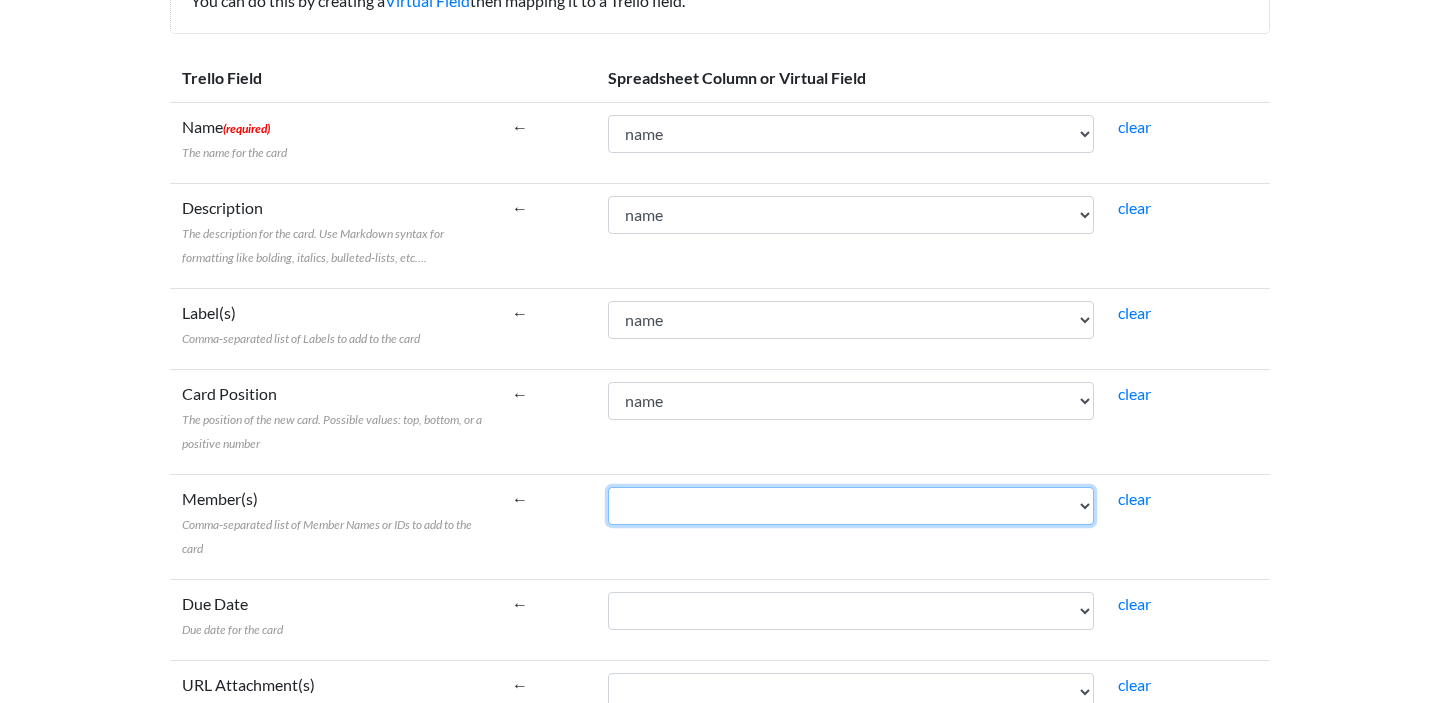 click on "name
cards/0/name
cards/1/name
cards/2/name
cards/3/name
cards/4/name" at bounding box center (851, 506) 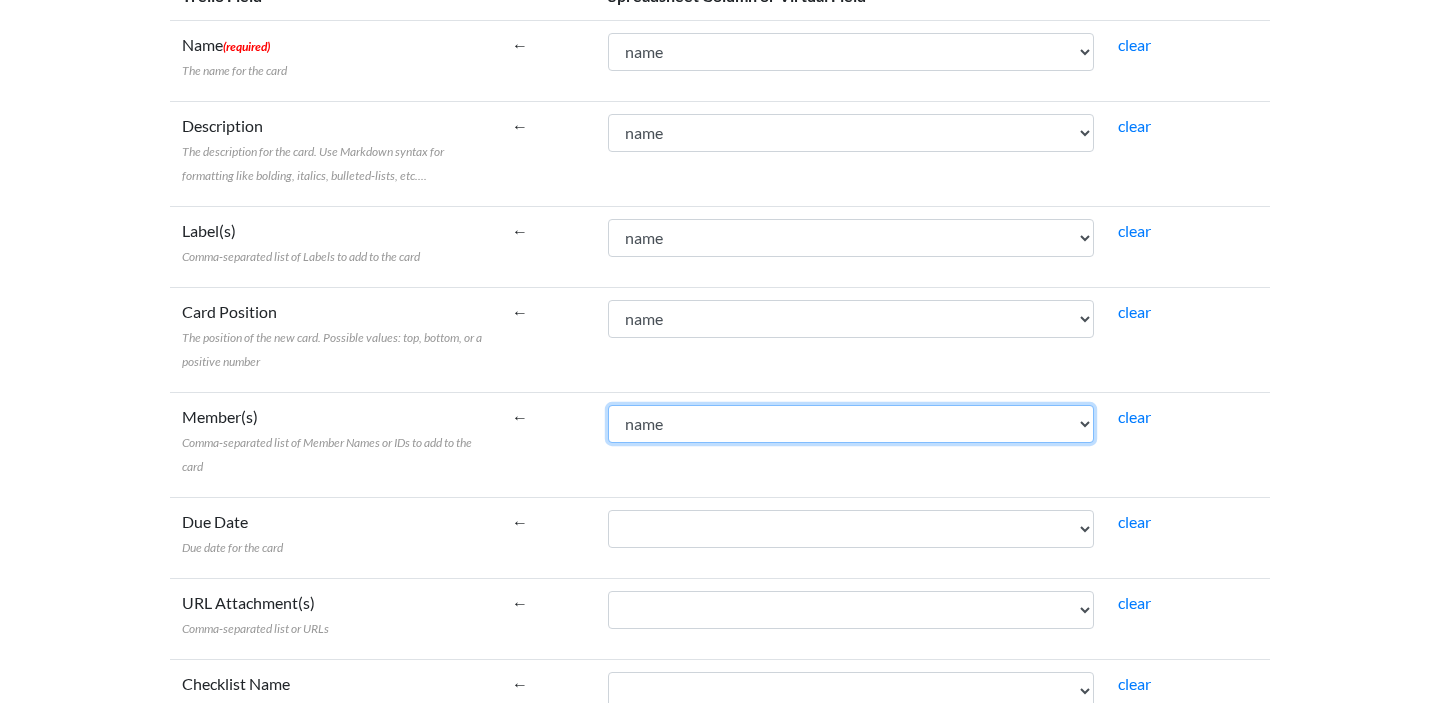 scroll, scrollTop: 357, scrollLeft: 0, axis: vertical 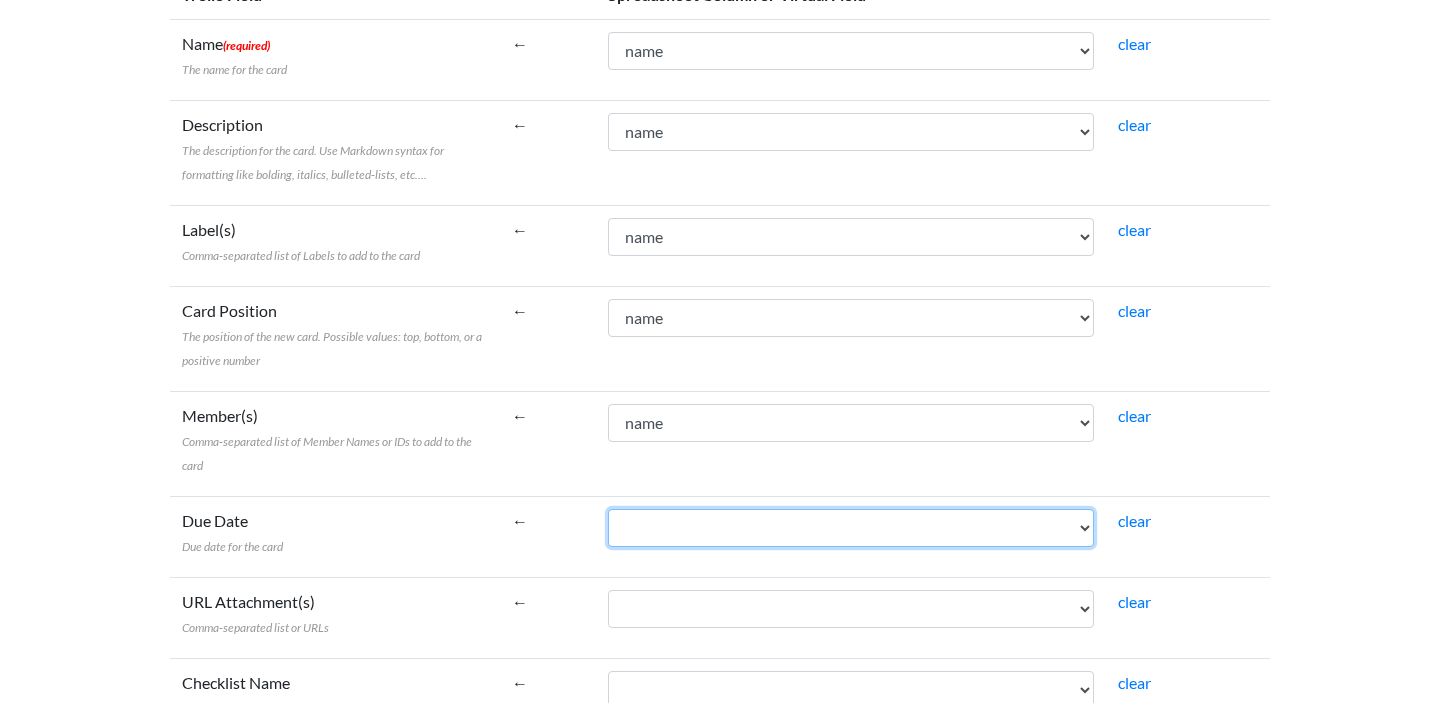 click on "name
cards/0/name
cards/1/name
cards/2/name
cards/3/name
cards/4/name" at bounding box center (851, 528) 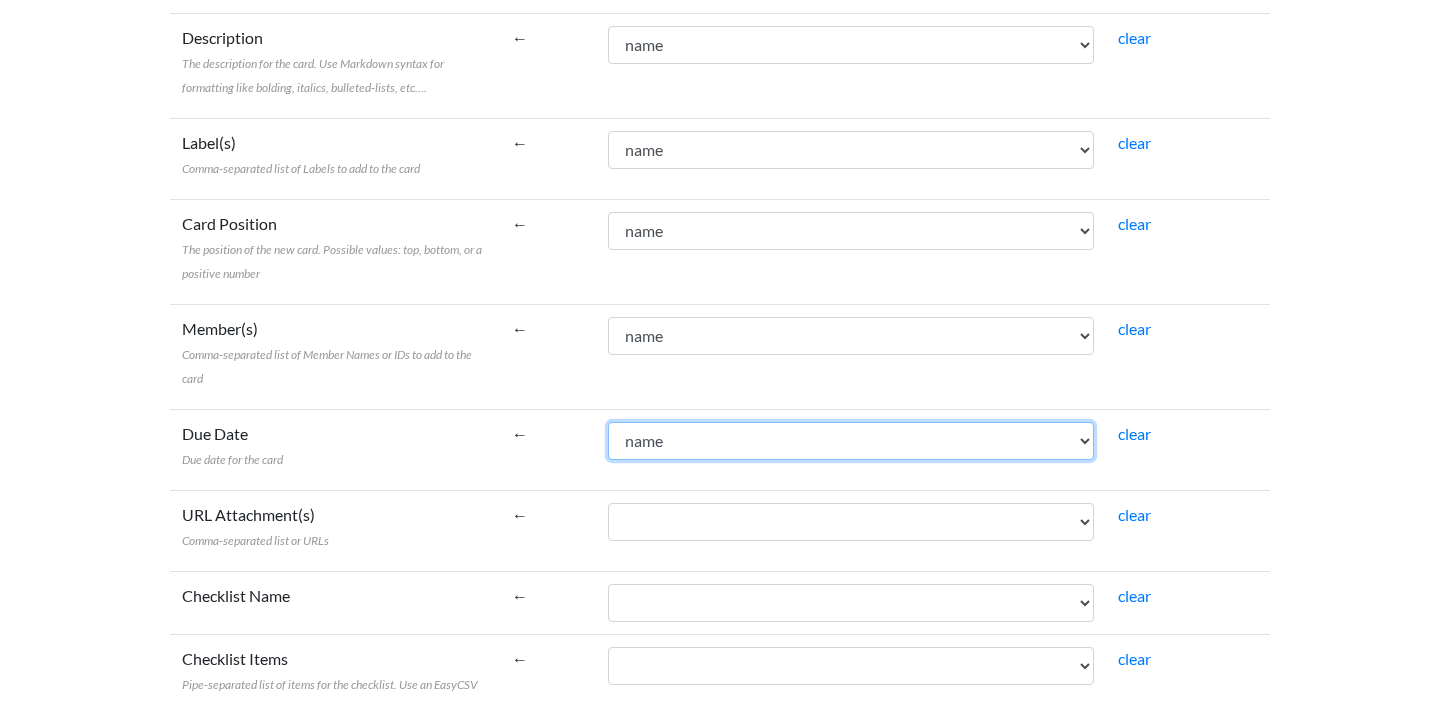 scroll, scrollTop: 446, scrollLeft: 0, axis: vertical 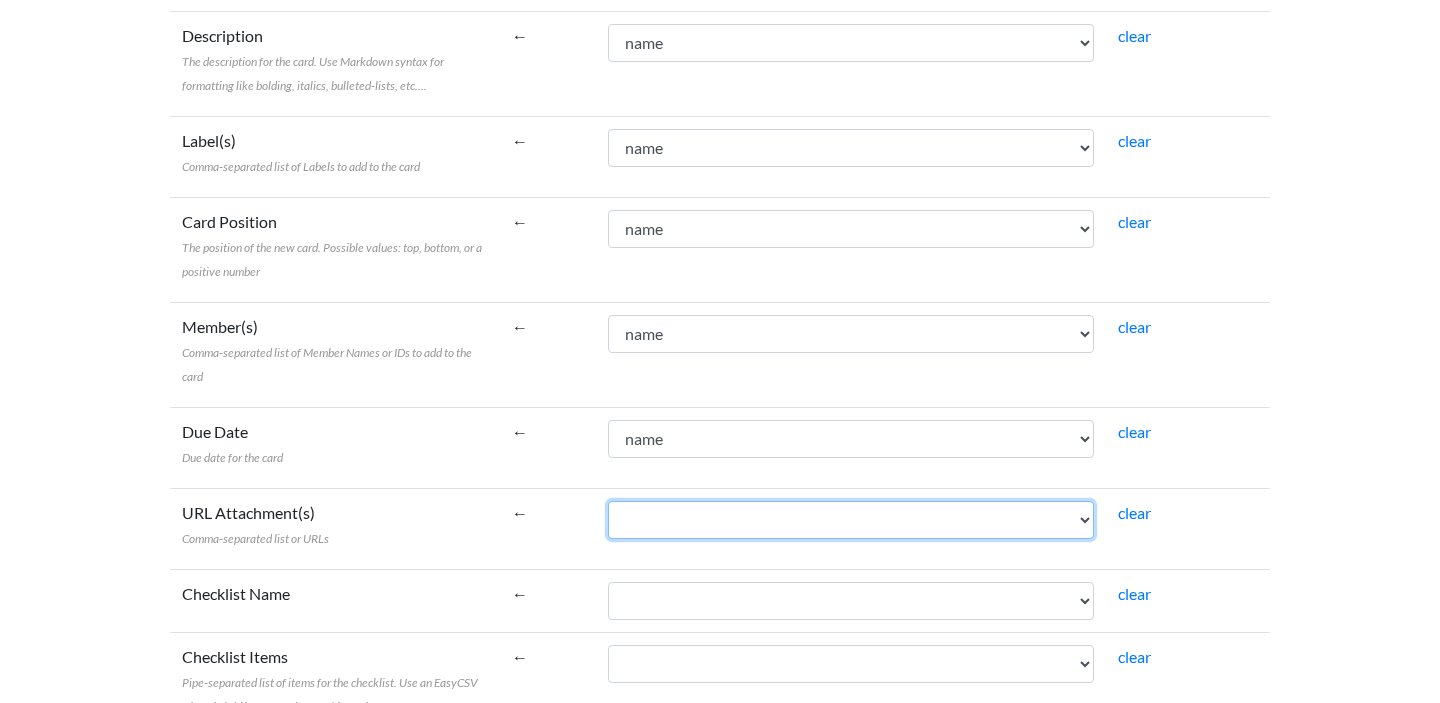 click on "name
cards/0/name
cards/1/name
cards/2/name
cards/3/name
cards/4/name" at bounding box center [851, 520] 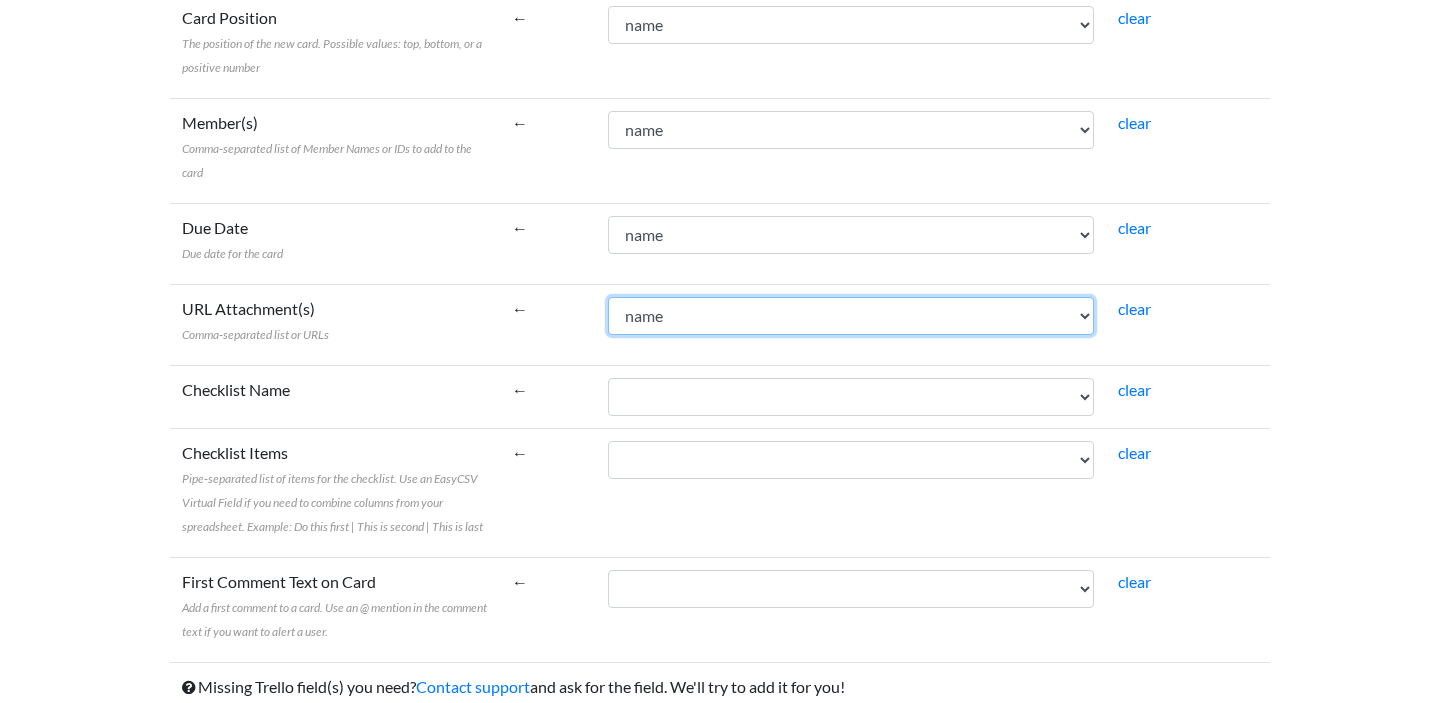 scroll, scrollTop: 658, scrollLeft: 0, axis: vertical 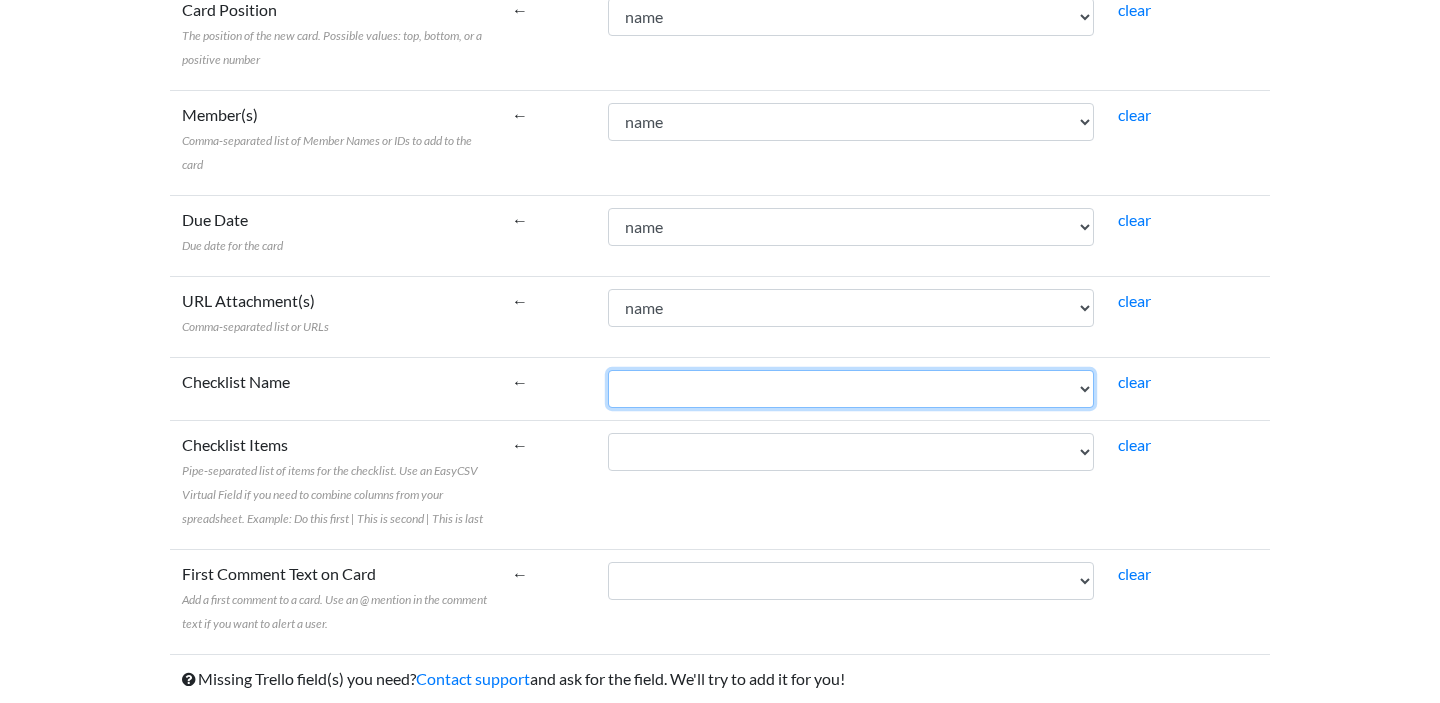 click on "name
cards/0/name
cards/1/name
cards/2/name
cards/3/name
cards/4/name" at bounding box center (851, 389) 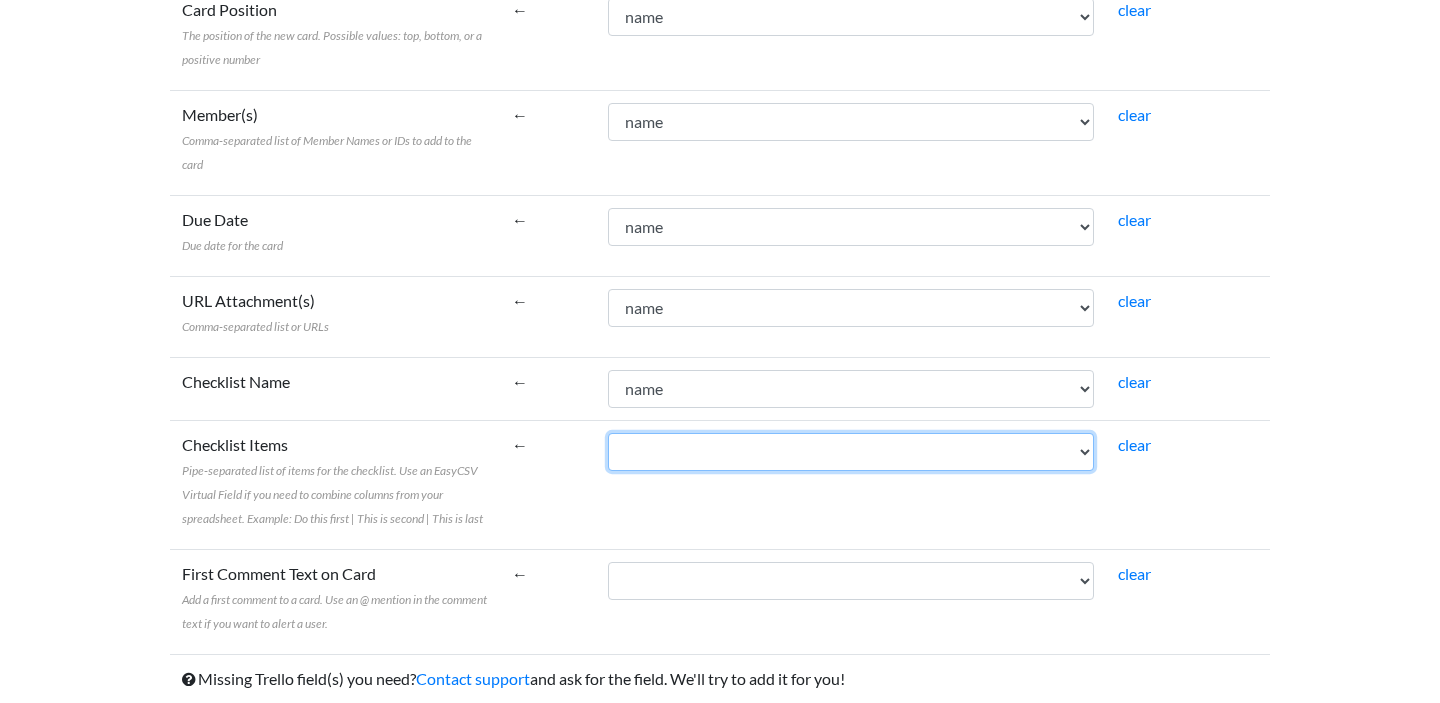 click on "name
cards/0/name
cards/1/name
cards/2/name
cards/3/name
cards/4/name" at bounding box center [851, 452] 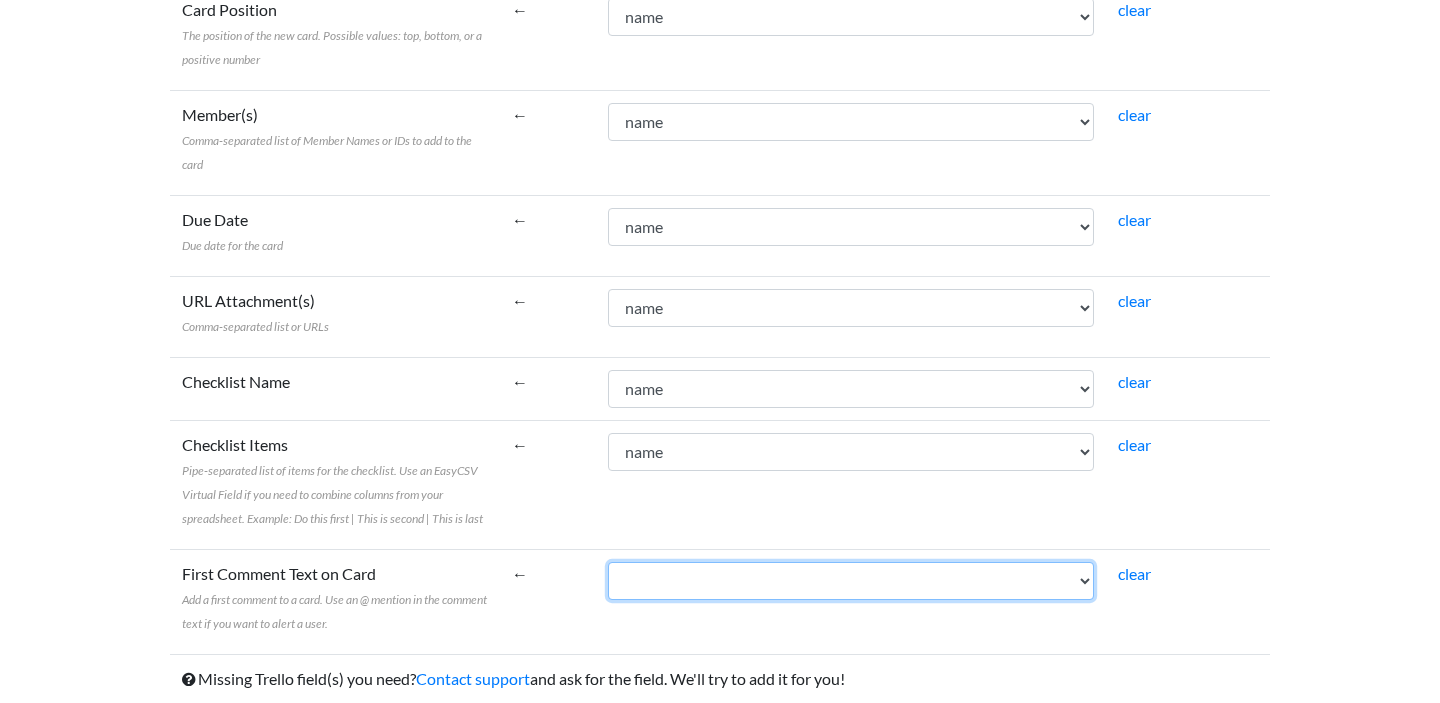 click on "name
cards/0/name
cards/1/name
cards/2/name
cards/3/name
cards/4/name" at bounding box center (851, 581) 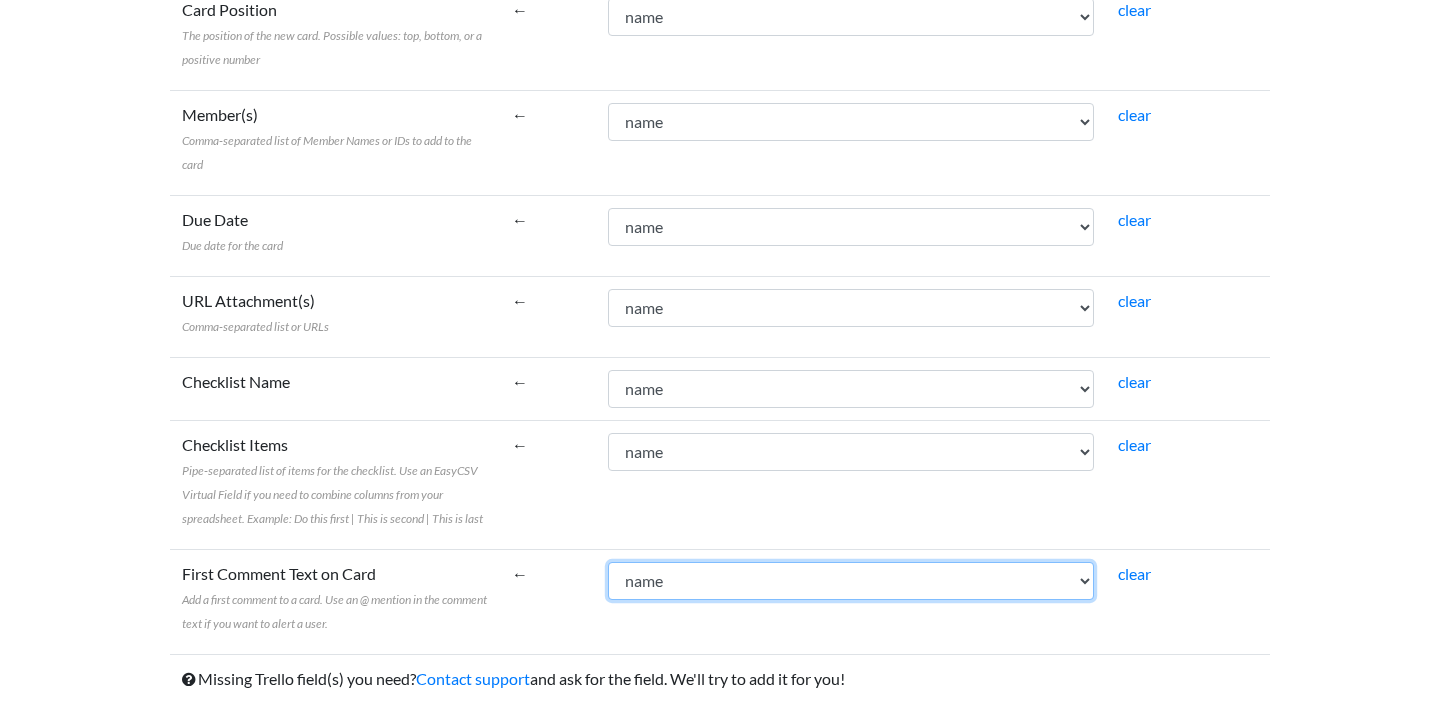 scroll, scrollTop: 732, scrollLeft: 0, axis: vertical 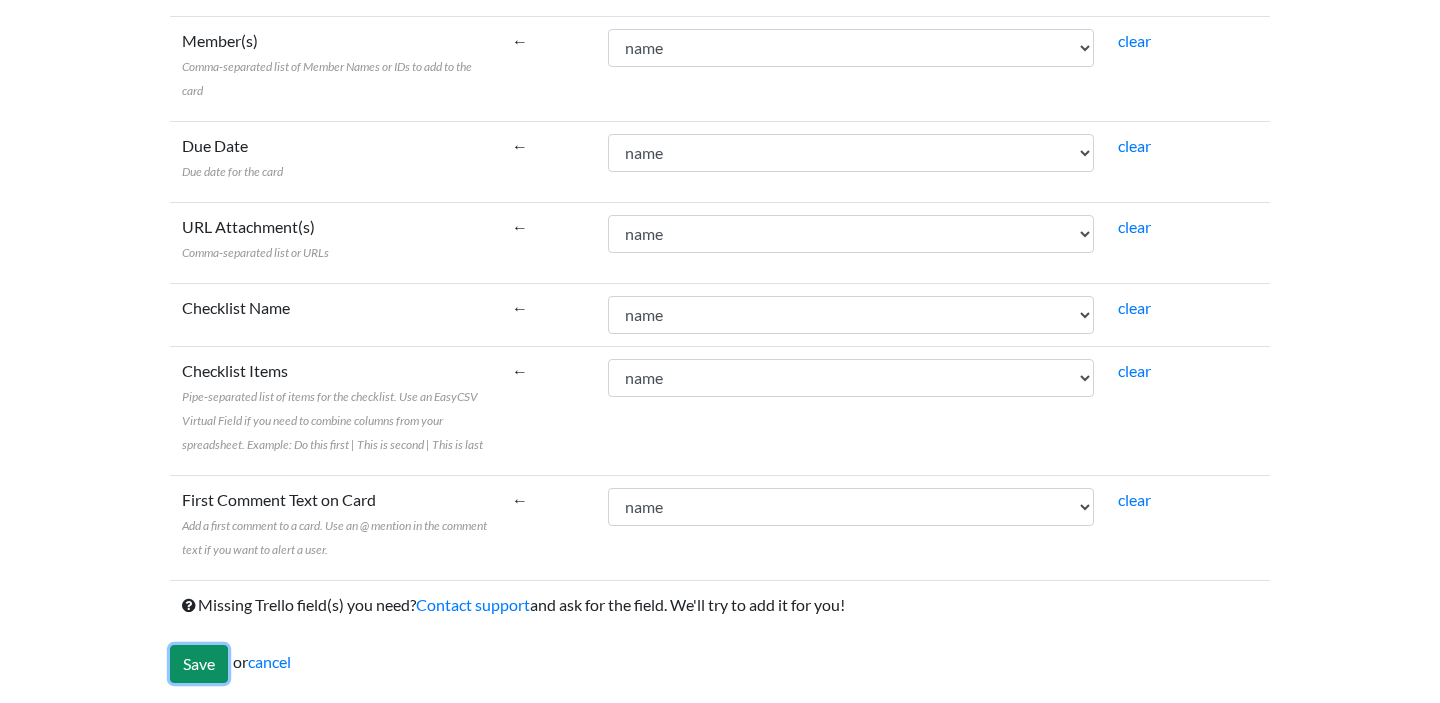 click on "Save" at bounding box center [199, 664] 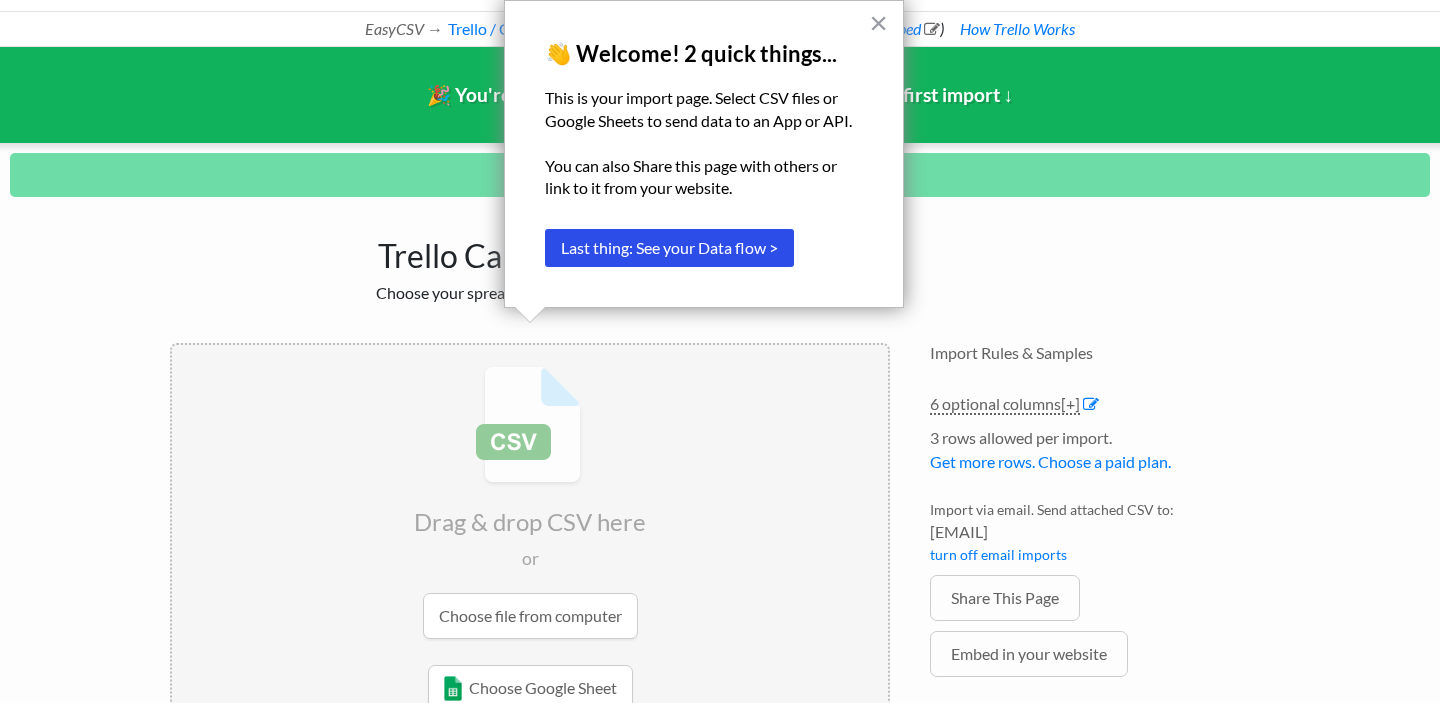 scroll, scrollTop: 155, scrollLeft: 0, axis: vertical 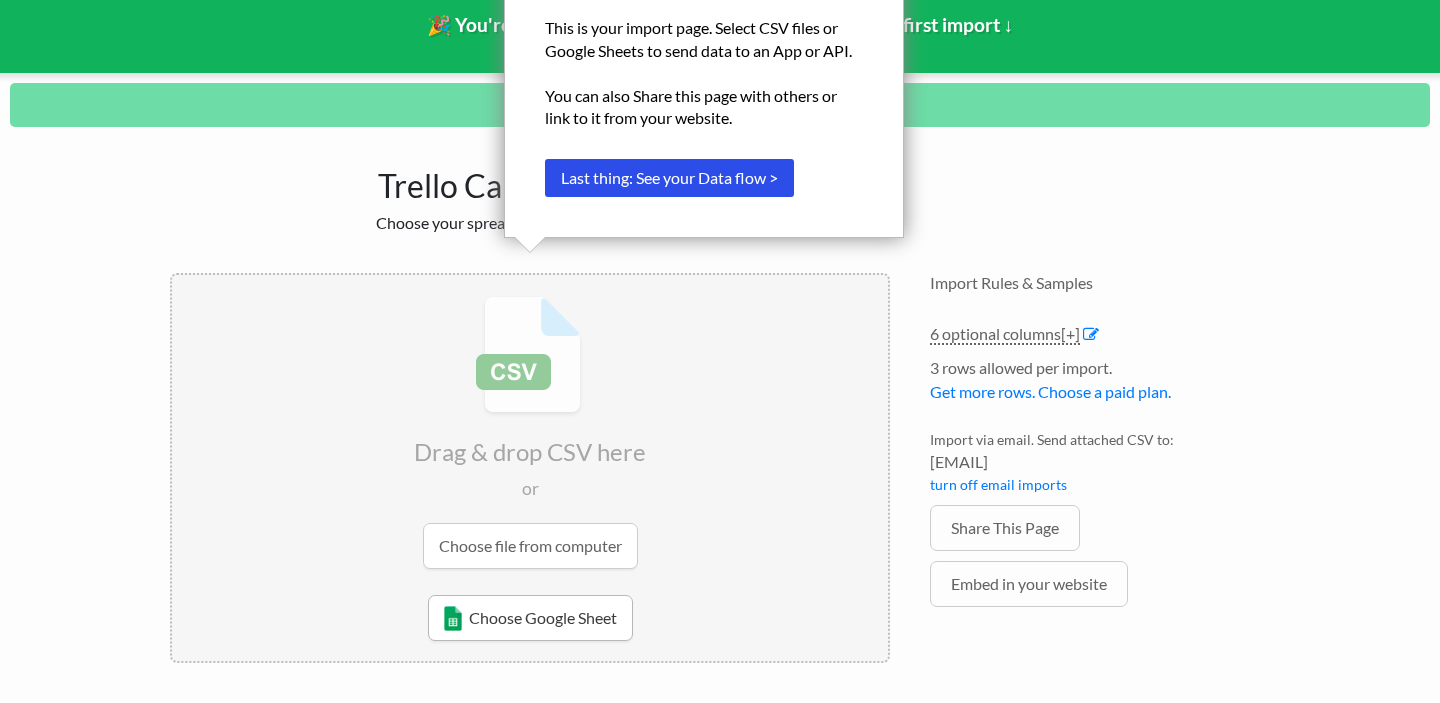 click on "Choose Google Sheet" at bounding box center [530, 618] 